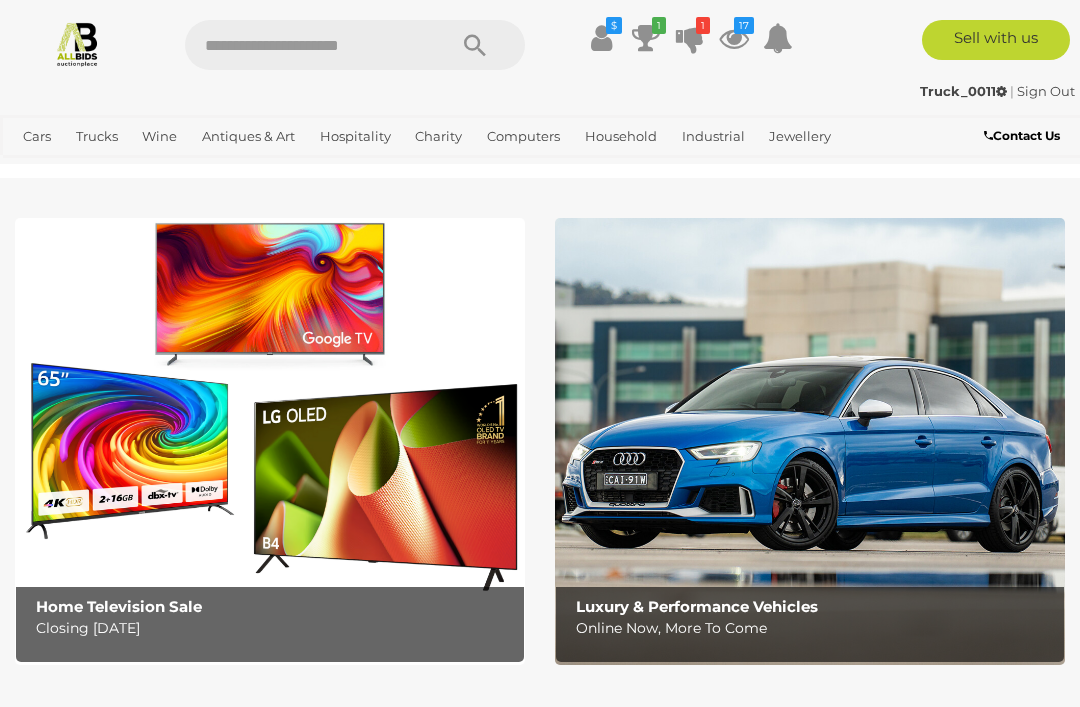scroll, scrollTop: 0, scrollLeft: 0, axis: both 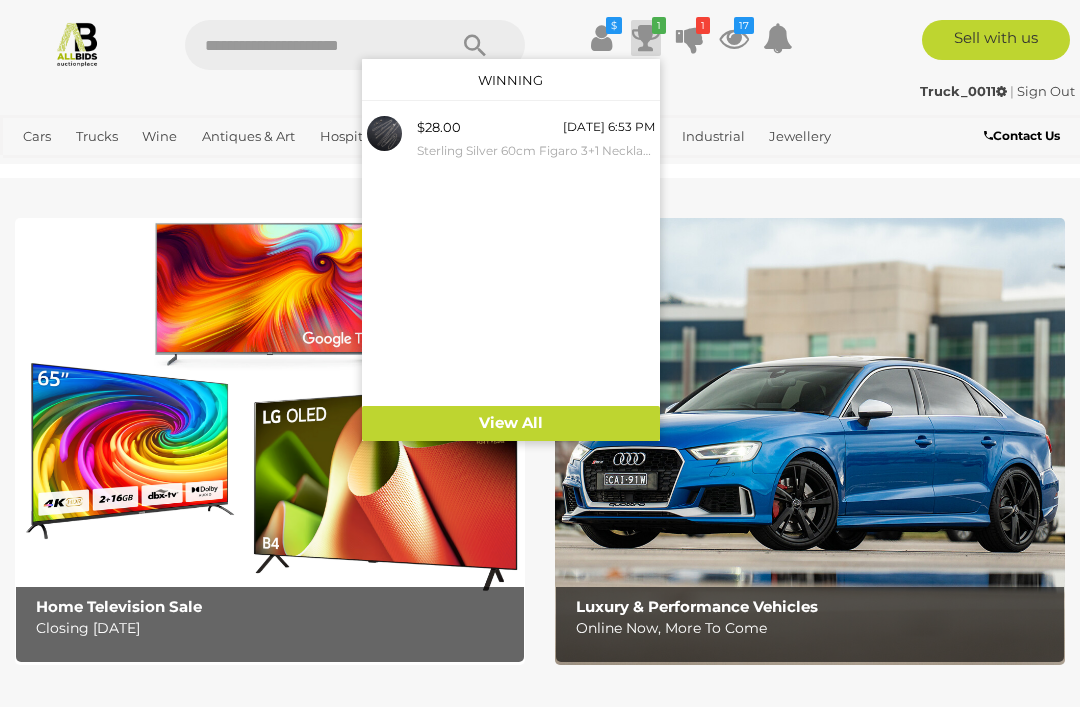 click on "View All" at bounding box center [511, 423] 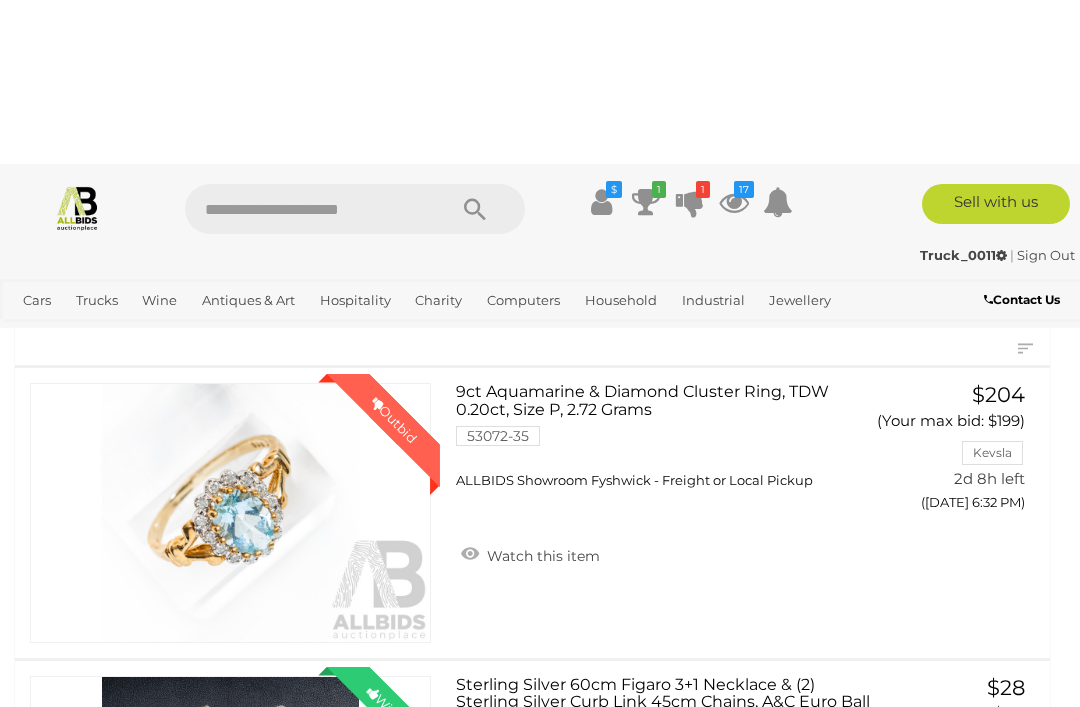 scroll, scrollTop: 0, scrollLeft: 0, axis: both 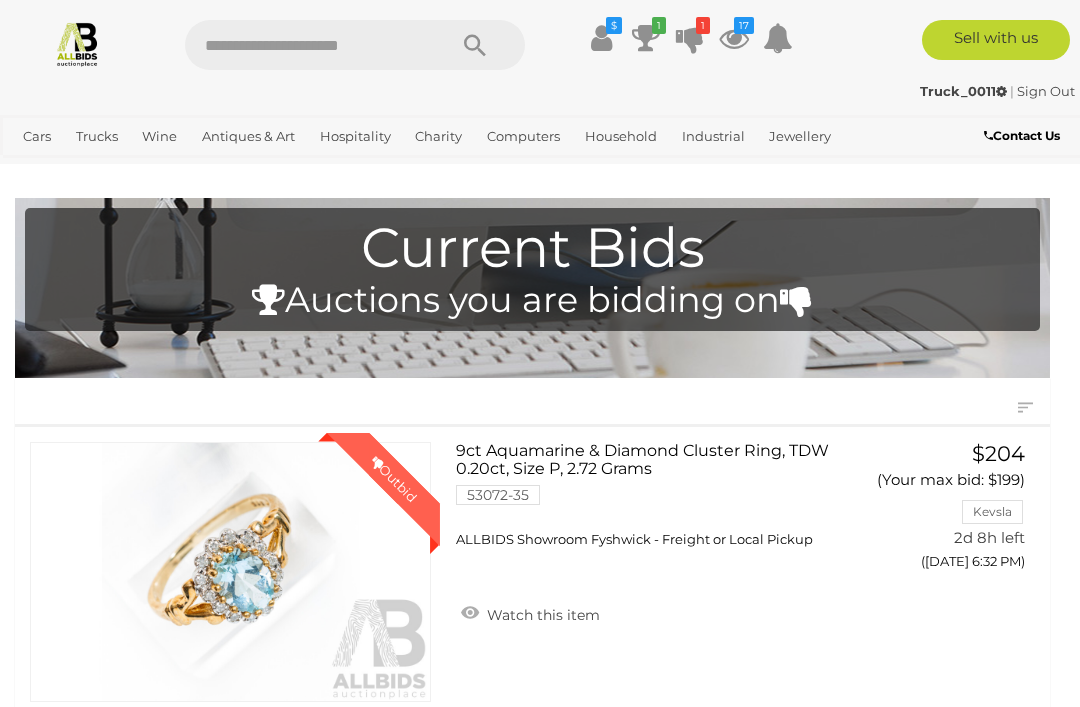 click at bounding box center (734, 38) 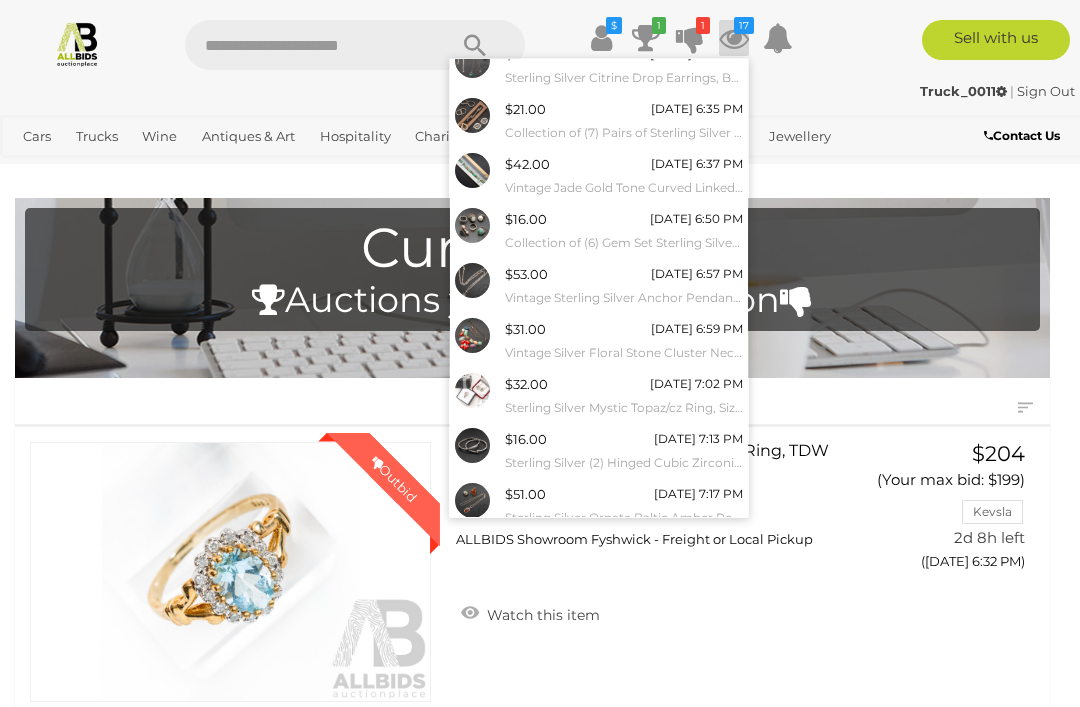 scroll, scrollTop: 127, scrollLeft: 0, axis: vertical 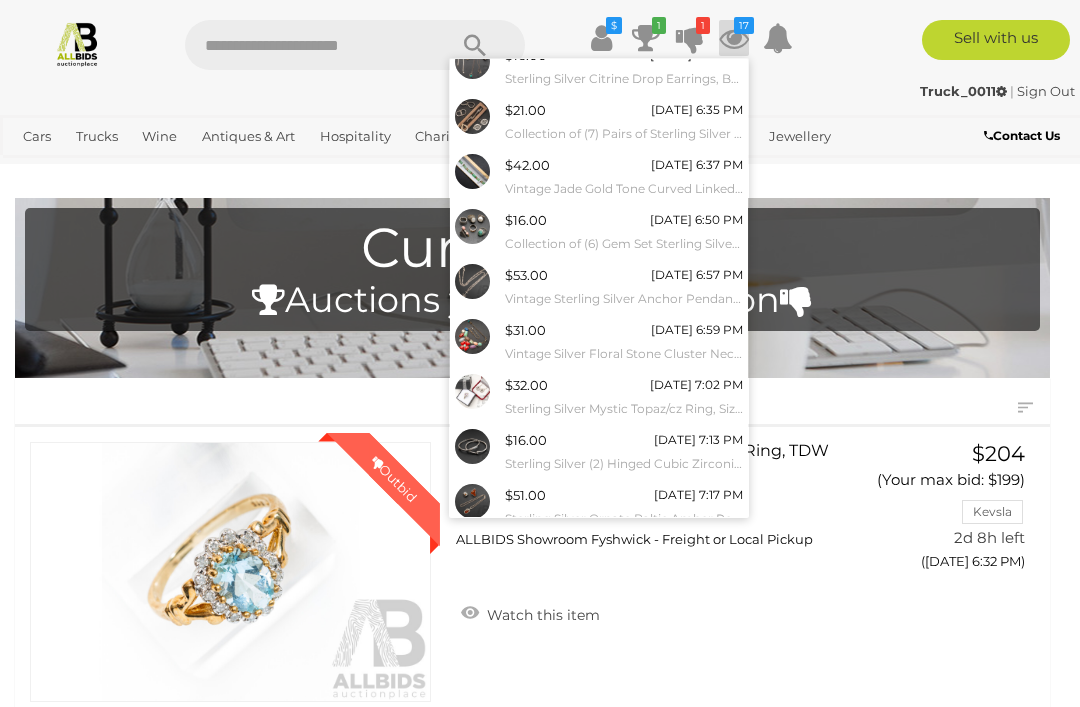 click on "View All" at bounding box center (599, 551) 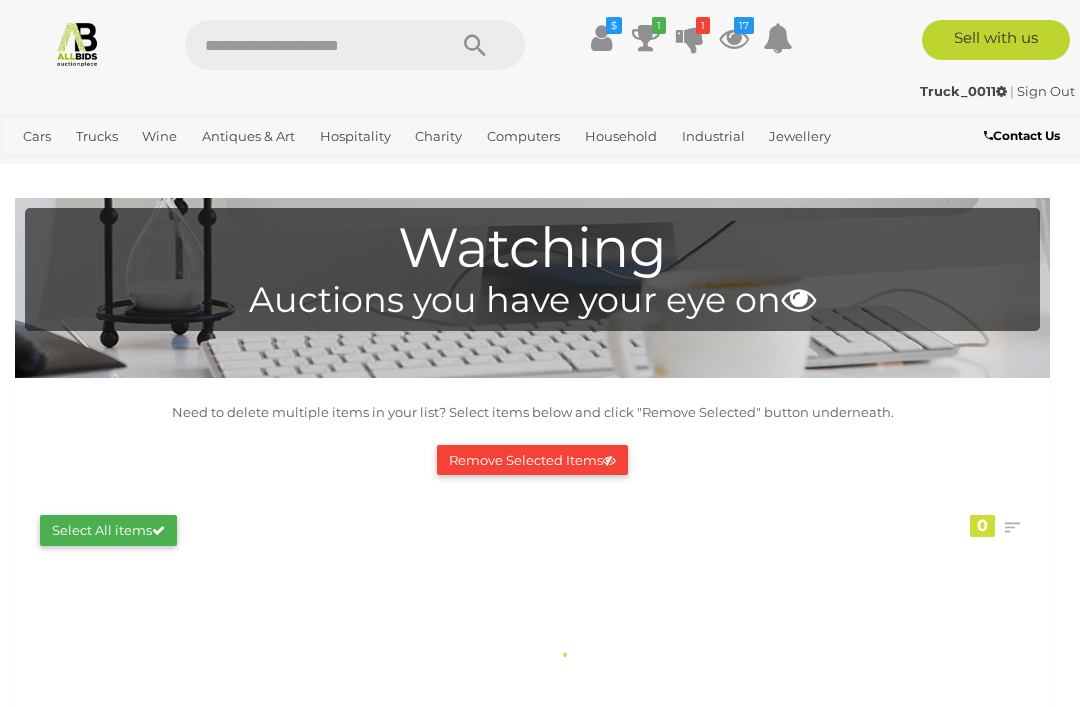 scroll, scrollTop: 0, scrollLeft: 0, axis: both 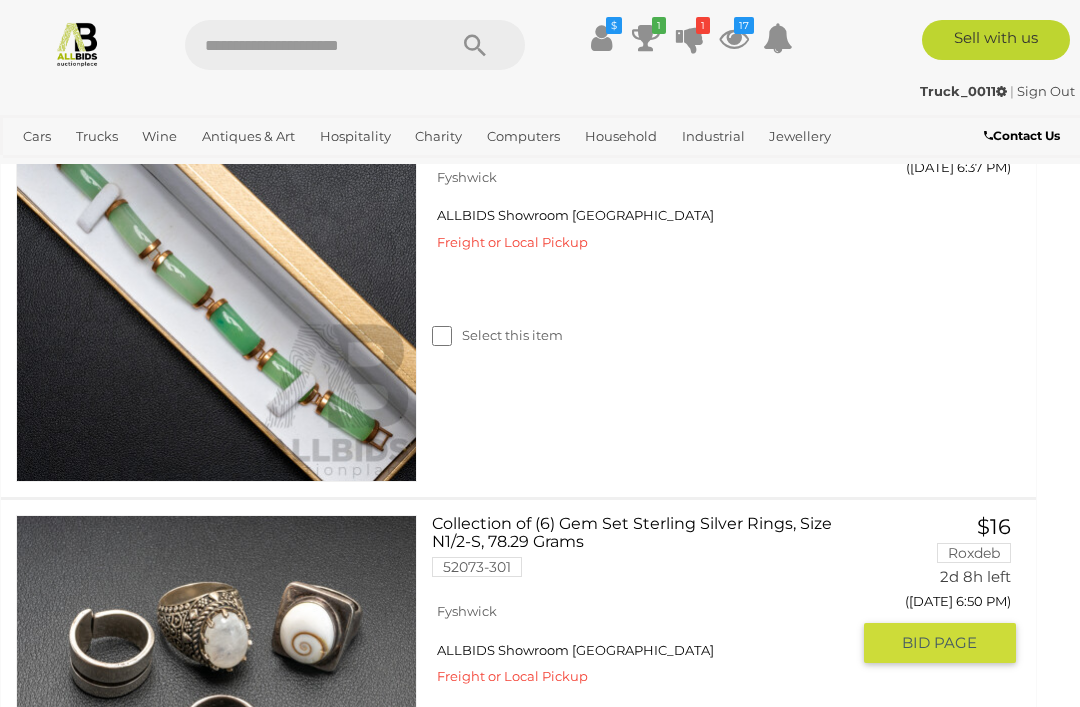click at bounding box center (216, 715) 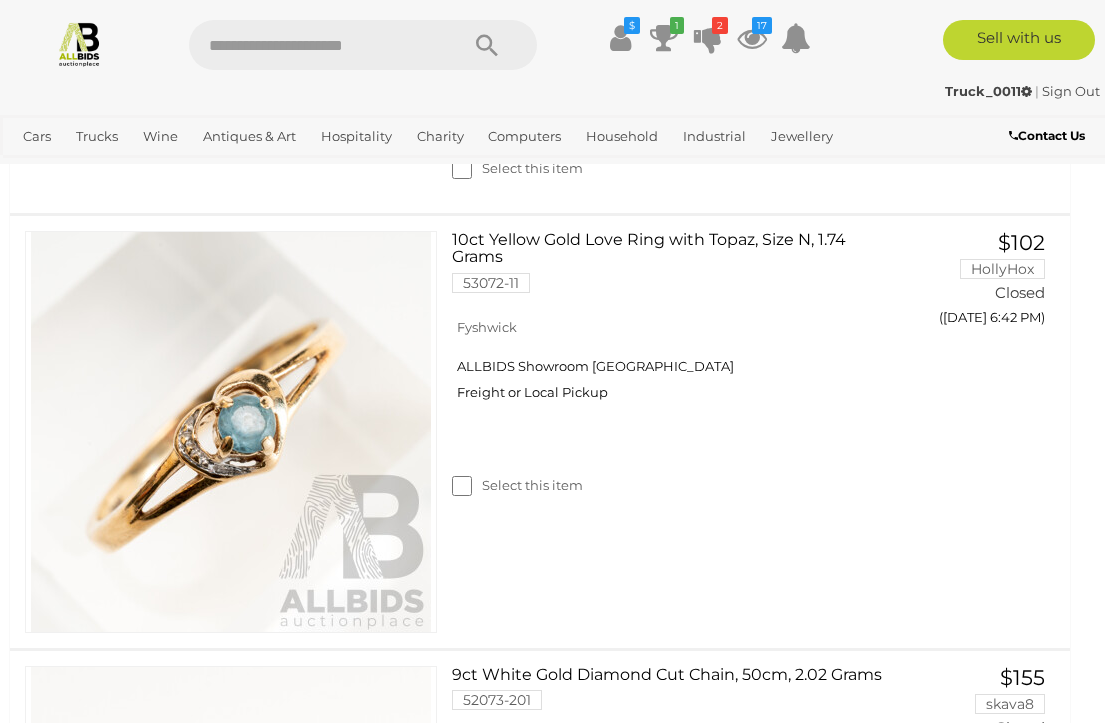scroll, scrollTop: 14511, scrollLeft: 5, axis: both 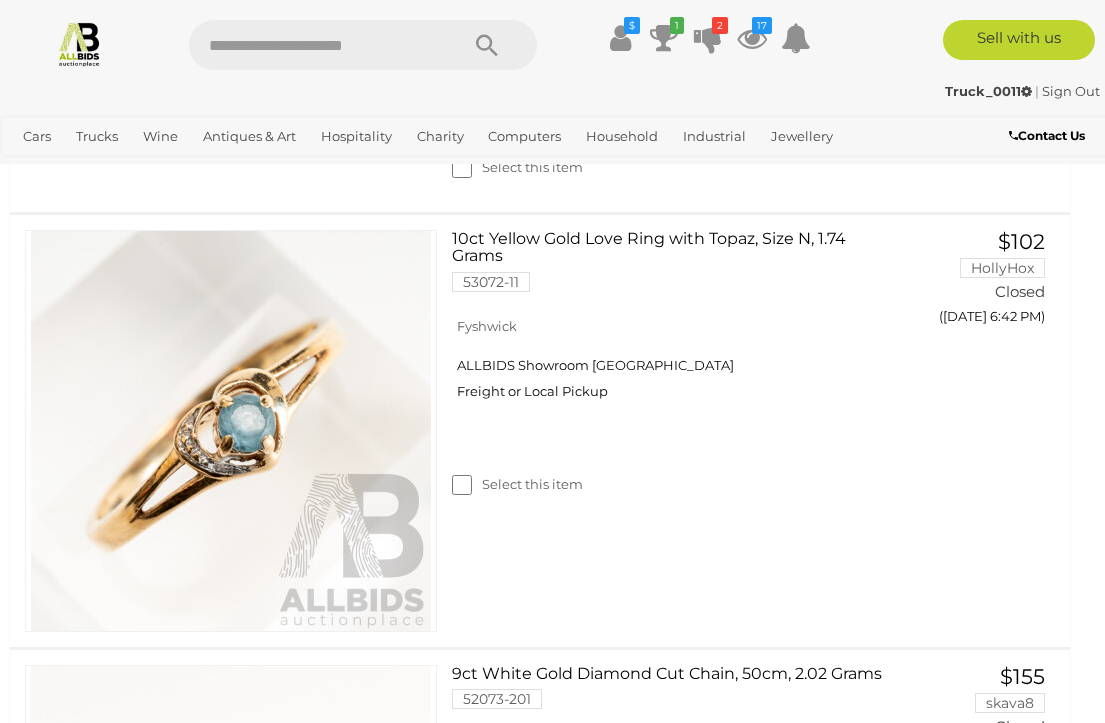 click at bounding box center [231, -1653] 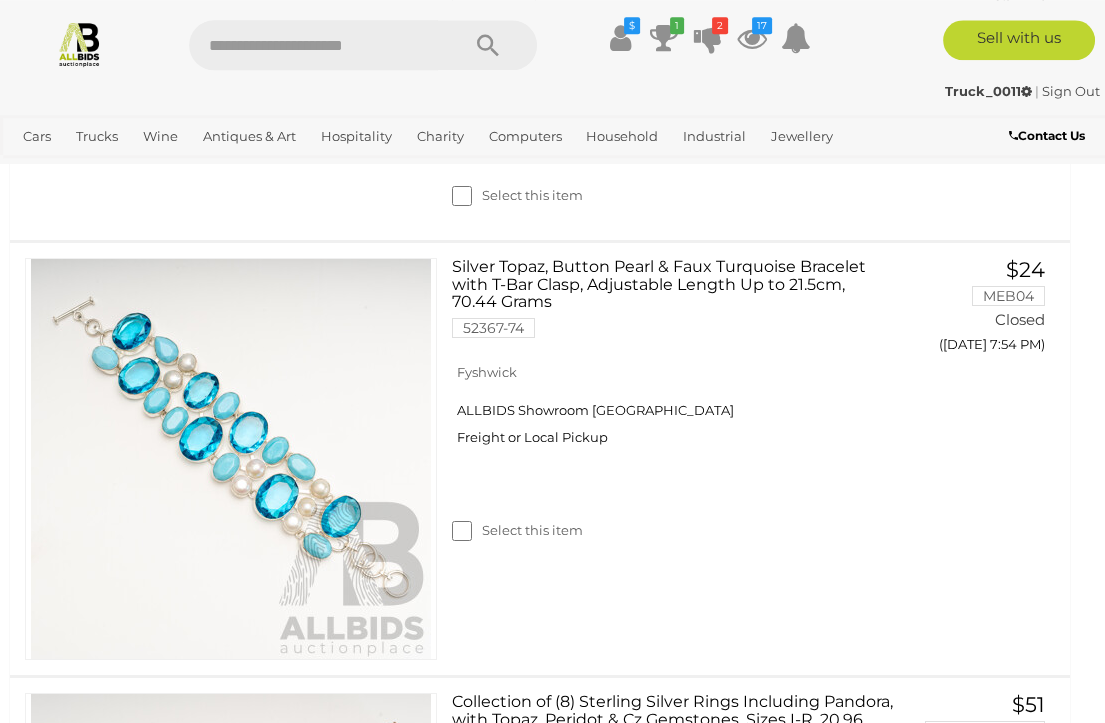scroll, scrollTop: 9430, scrollLeft: 5, axis: both 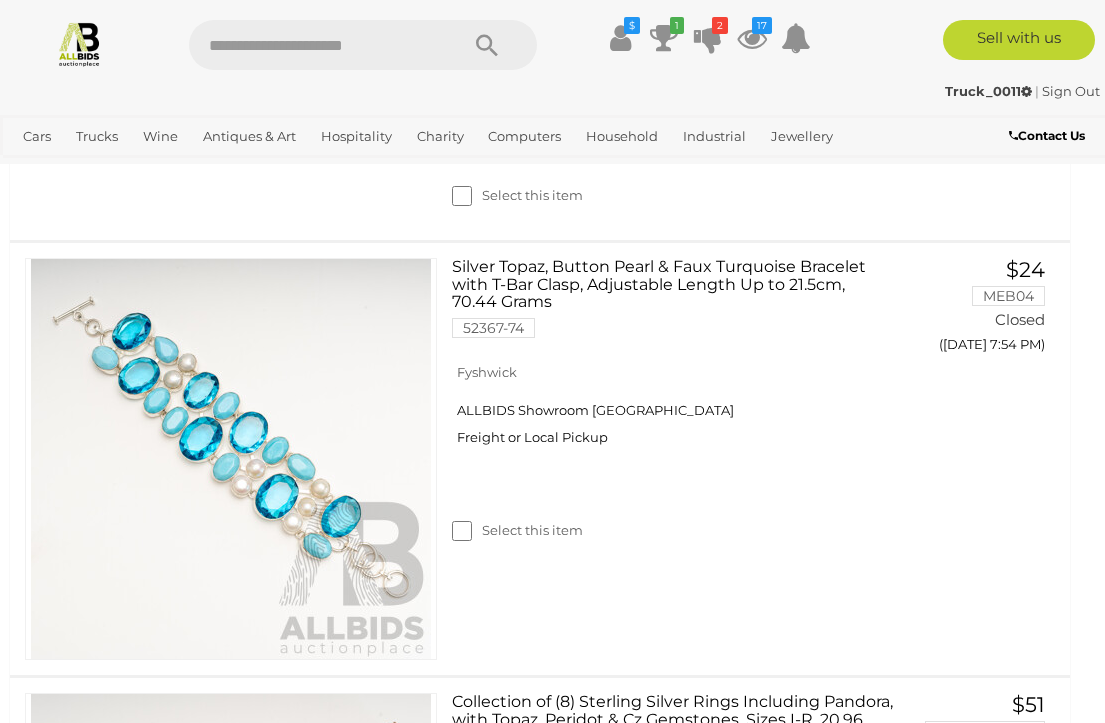 click on "Select this item" at bounding box center (517, -122) 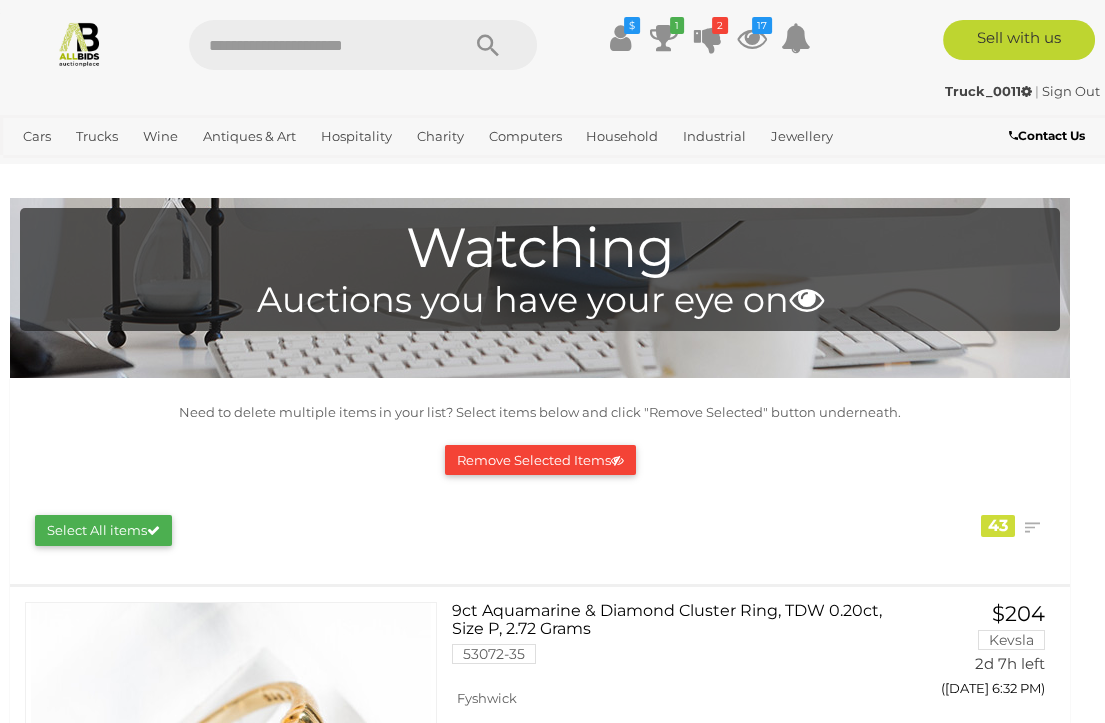 scroll, scrollTop: 0, scrollLeft: 5, axis: horizontal 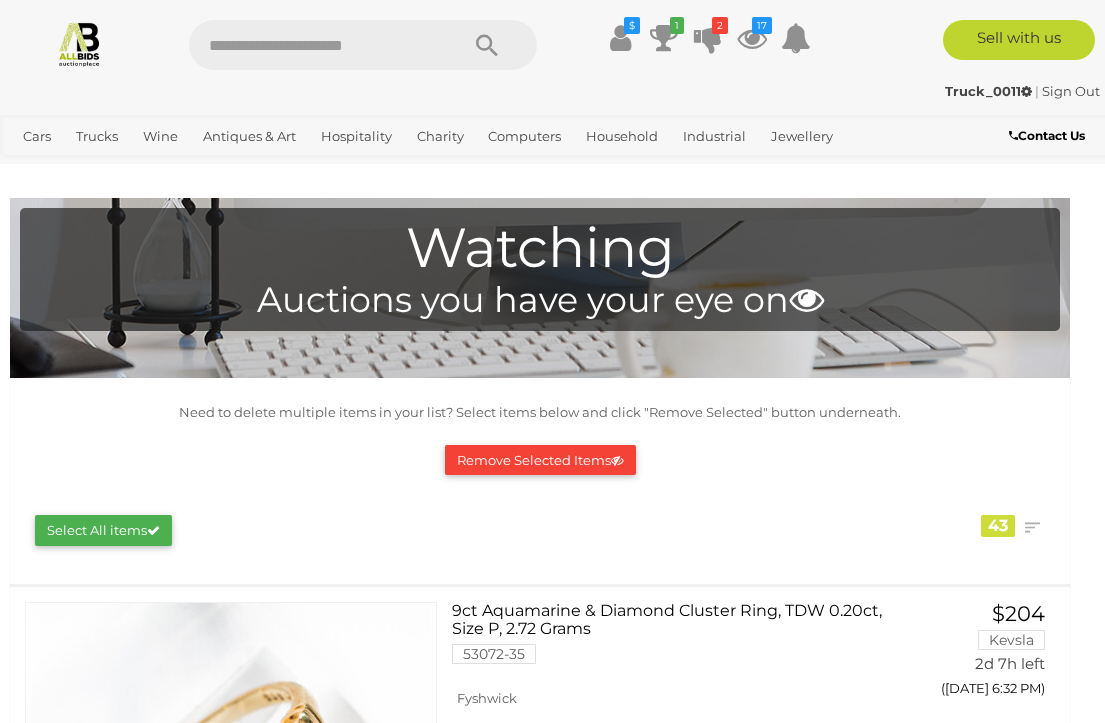 click on "Remove Selected Items" at bounding box center [540, 460] 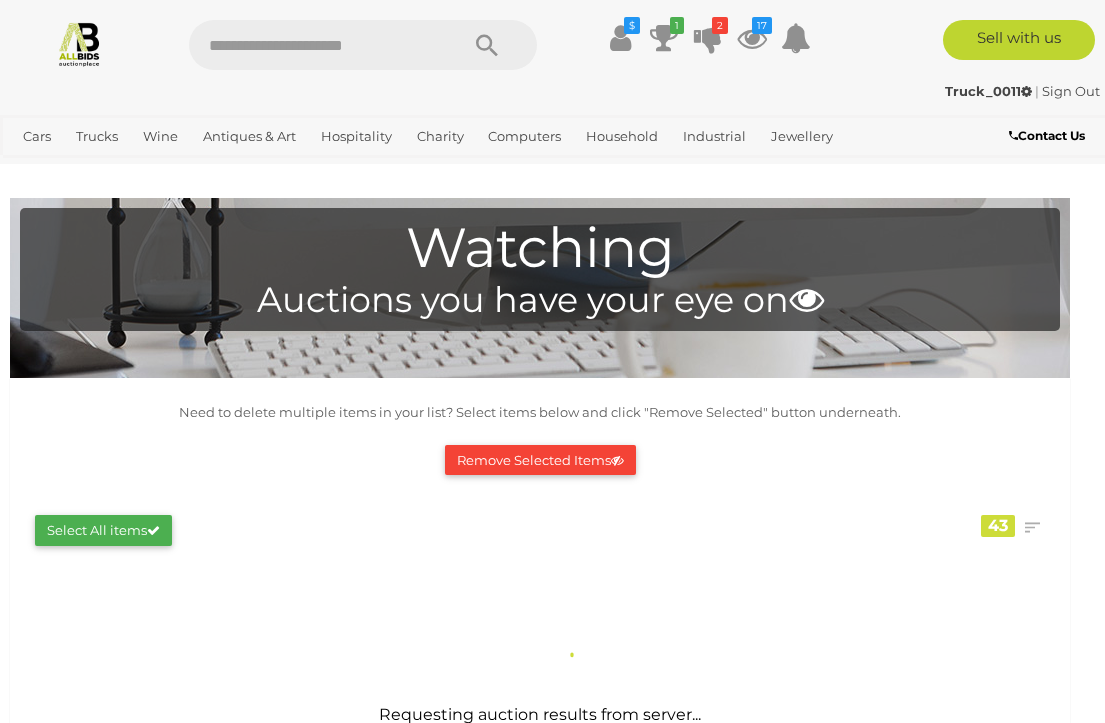 click on "Remove Selected Items" at bounding box center [540, 460] 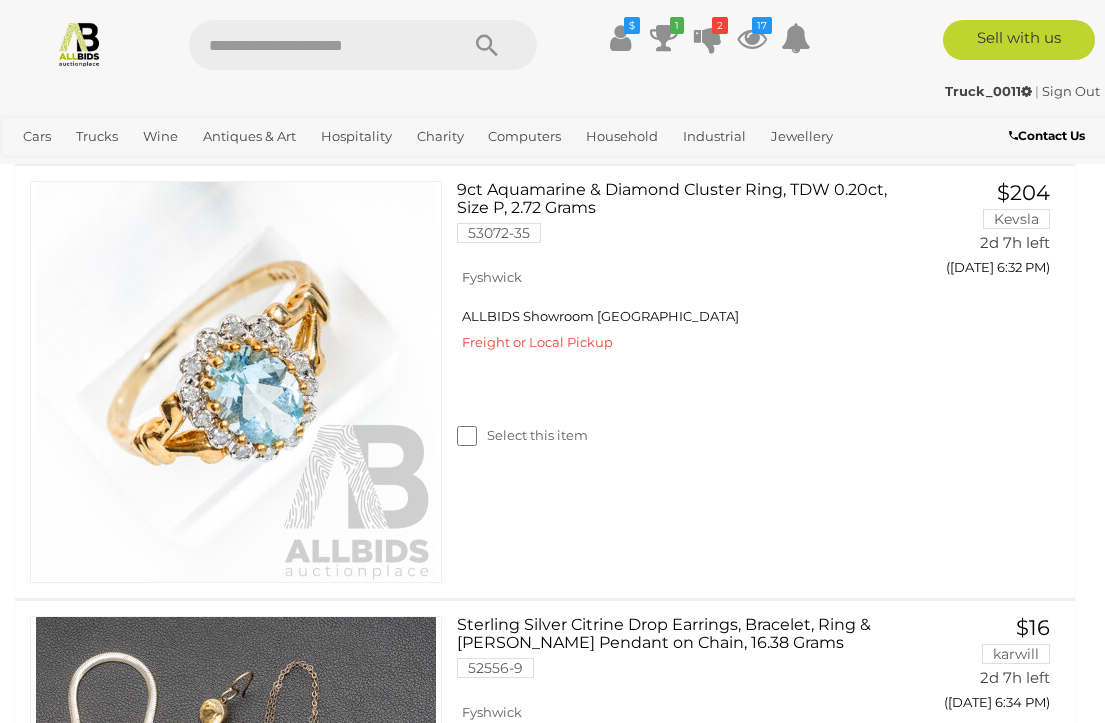 scroll, scrollTop: 0, scrollLeft: 0, axis: both 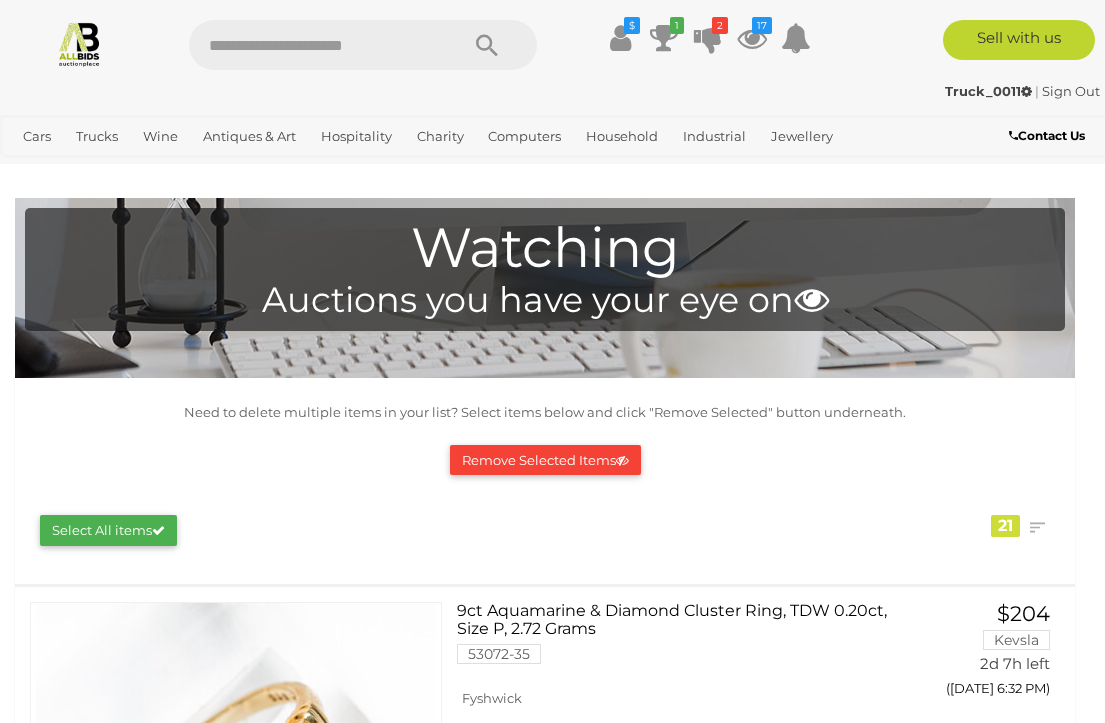 click at bounding box center [313, 45] 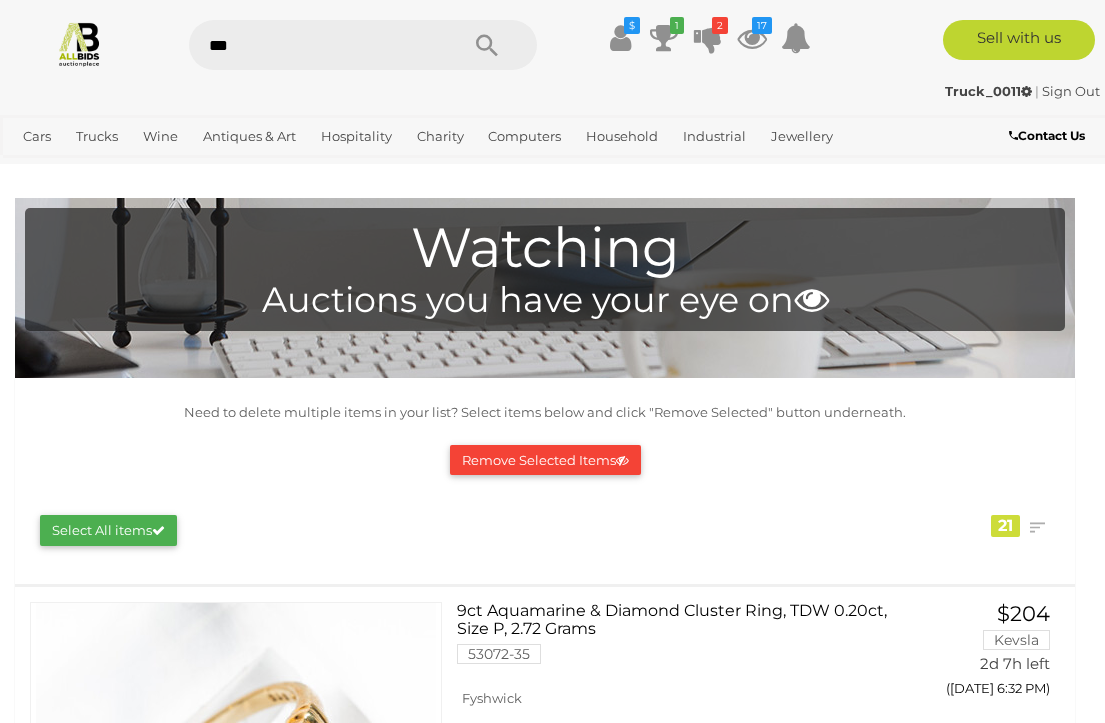 type on "****" 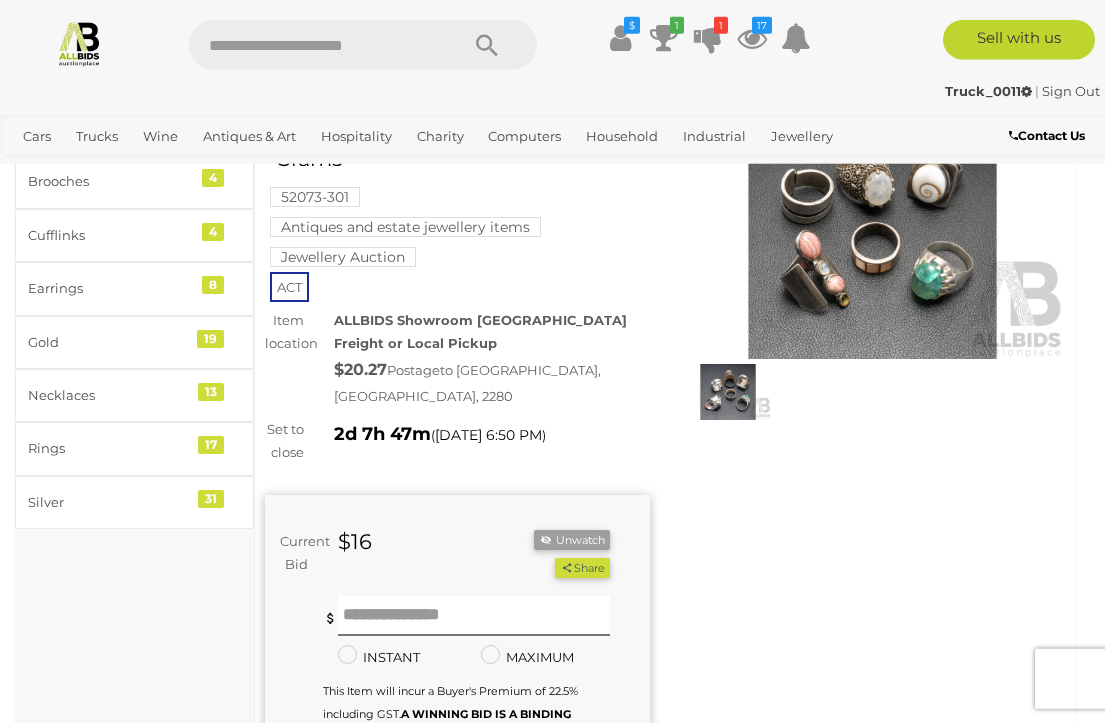 scroll, scrollTop: 220, scrollLeft: 0, axis: vertical 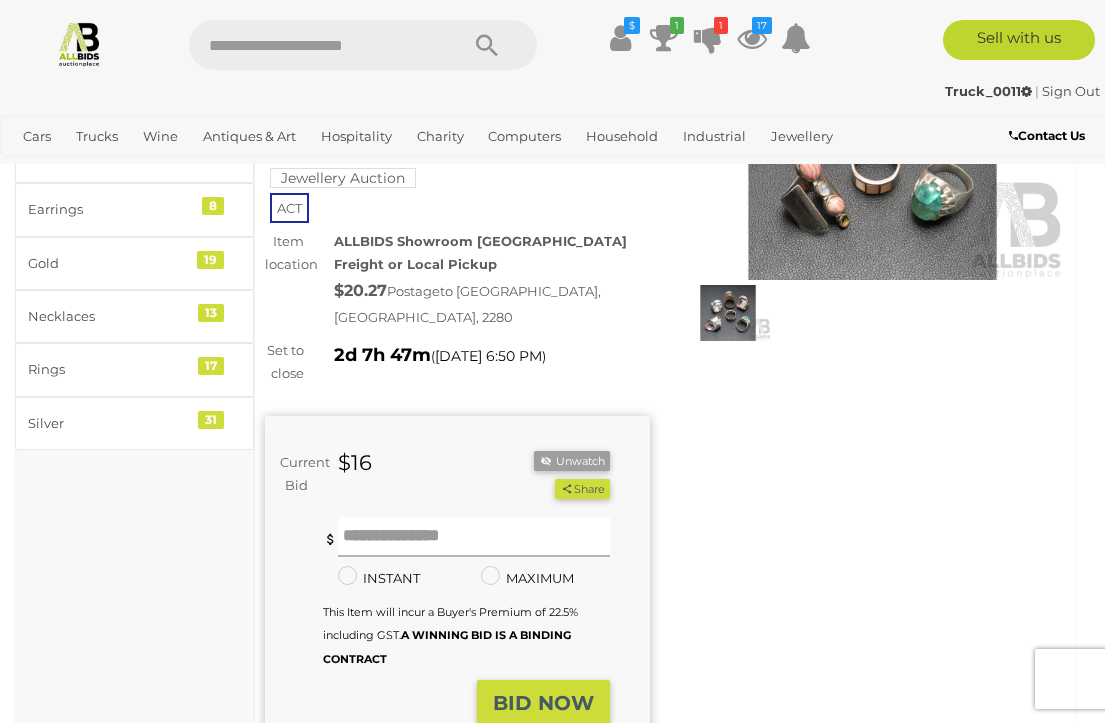 click at bounding box center (474, 537) 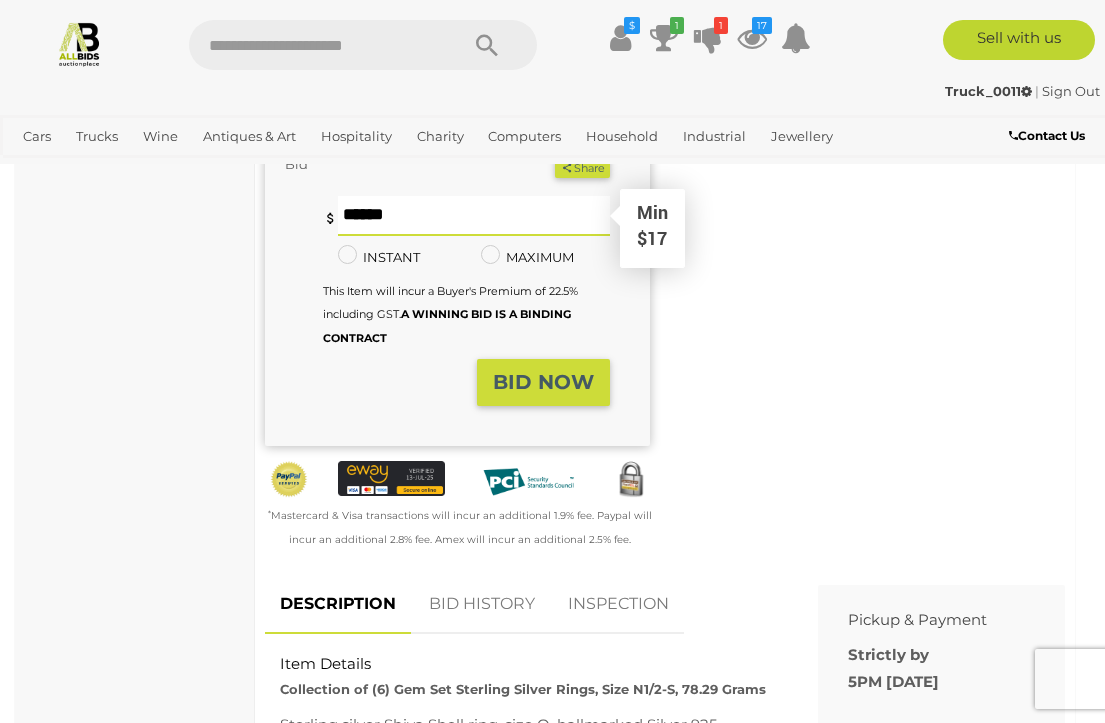 scroll, scrollTop: 220, scrollLeft: 0, axis: vertical 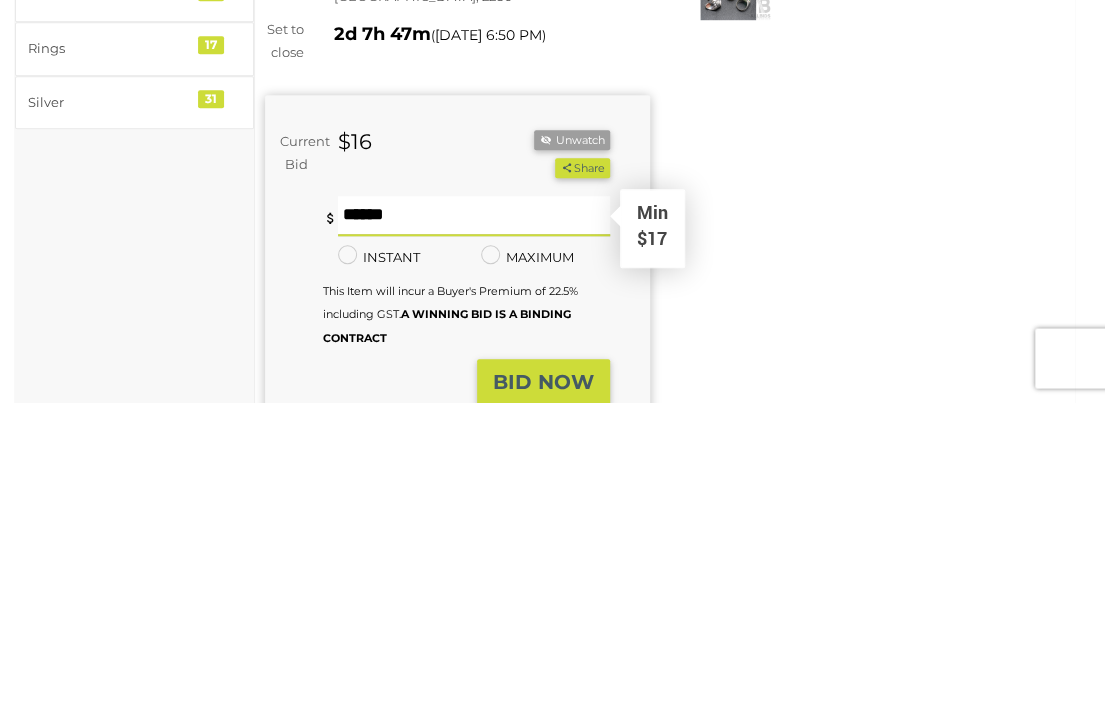 type on "**" 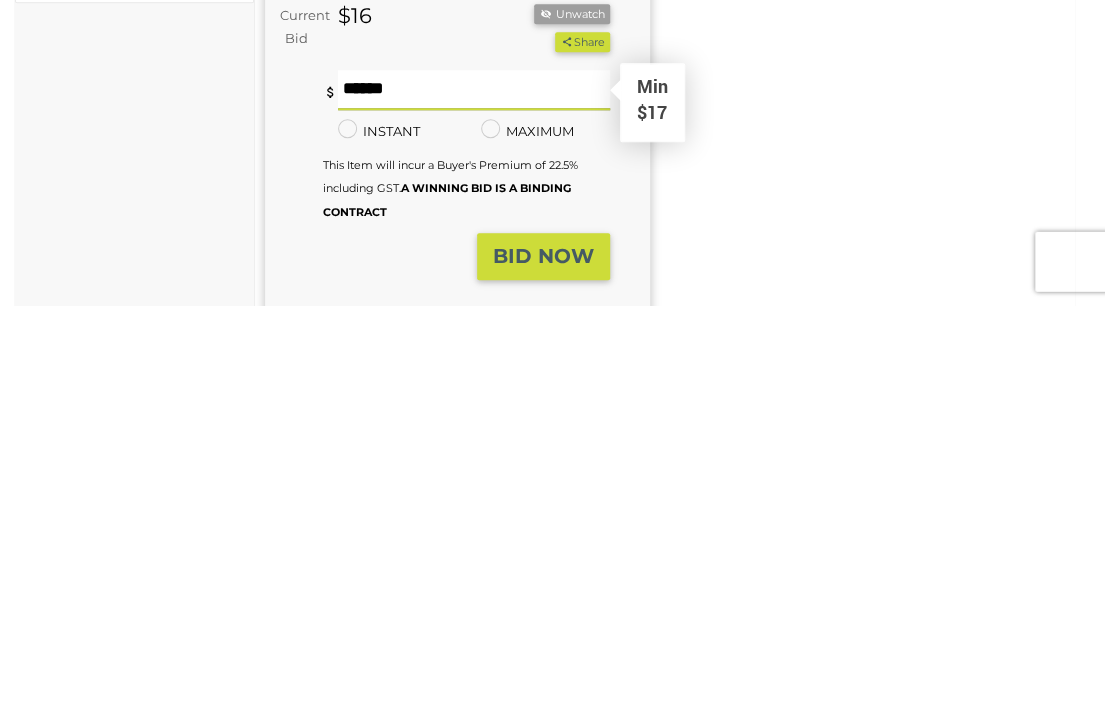 click on "BID NOW" at bounding box center [543, 674] 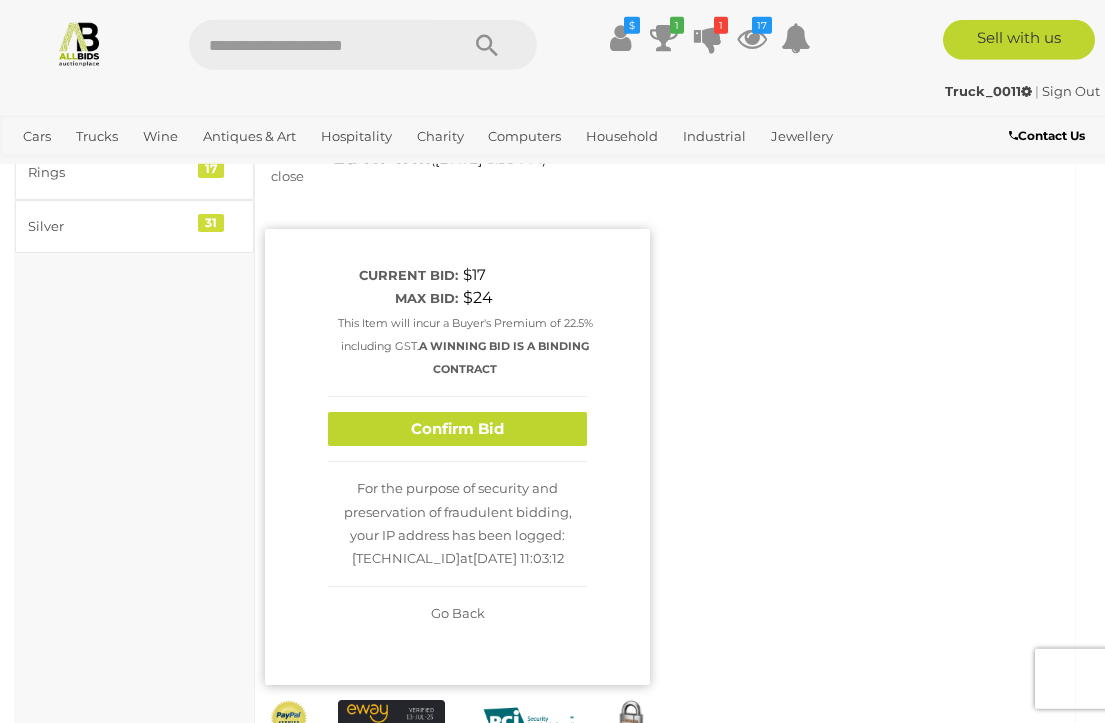 click on "Confirm Bid" at bounding box center (457, 429) 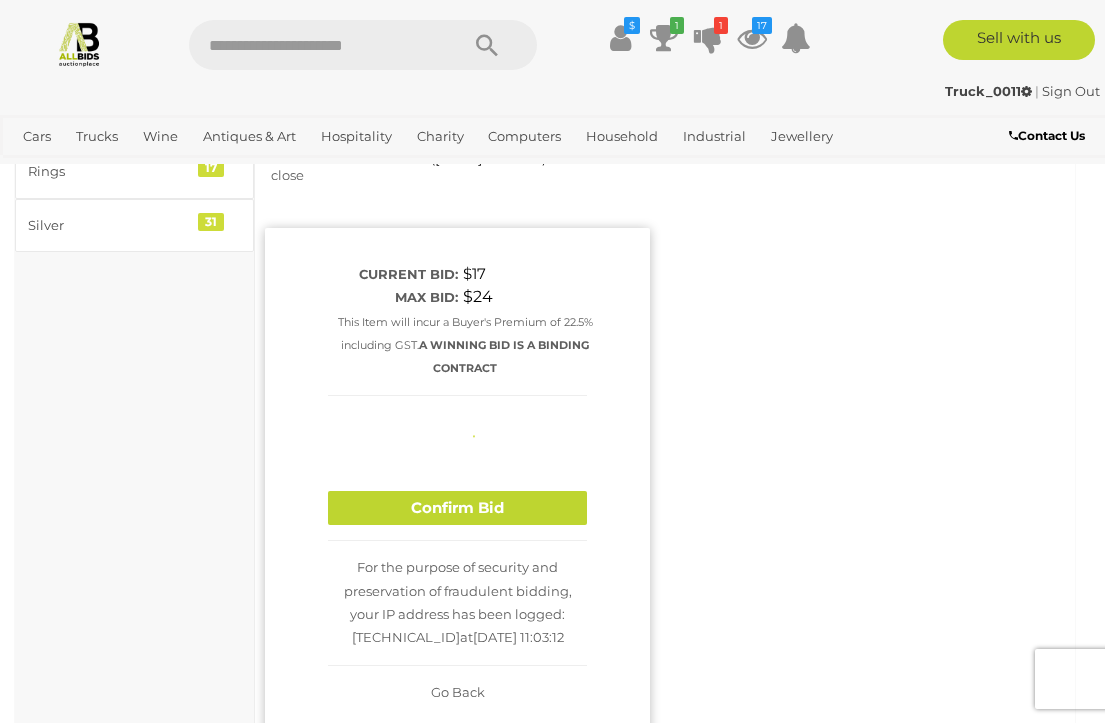type 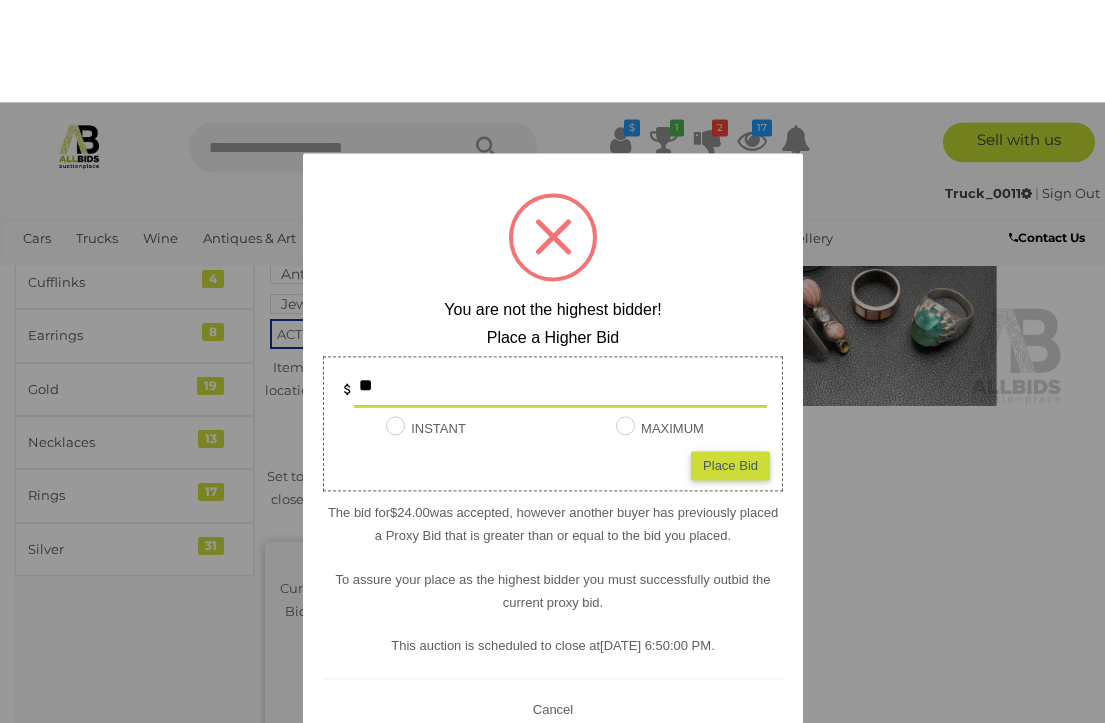 scroll, scrollTop: 0, scrollLeft: 0, axis: both 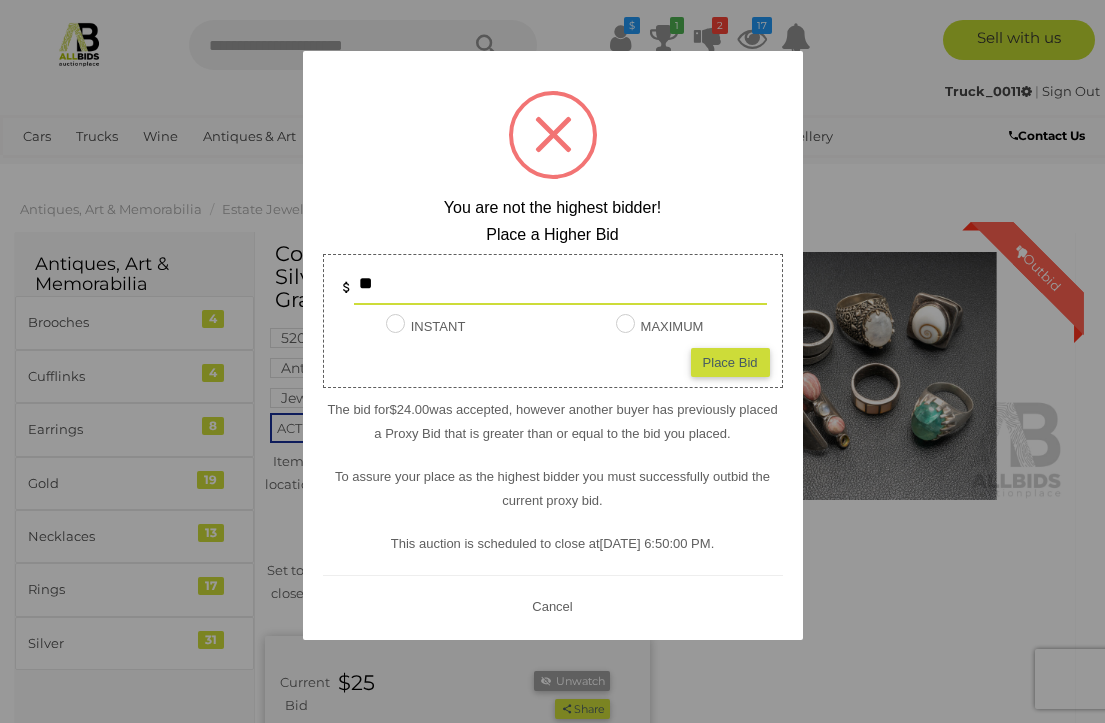 click on "Cancel" at bounding box center (552, 606) 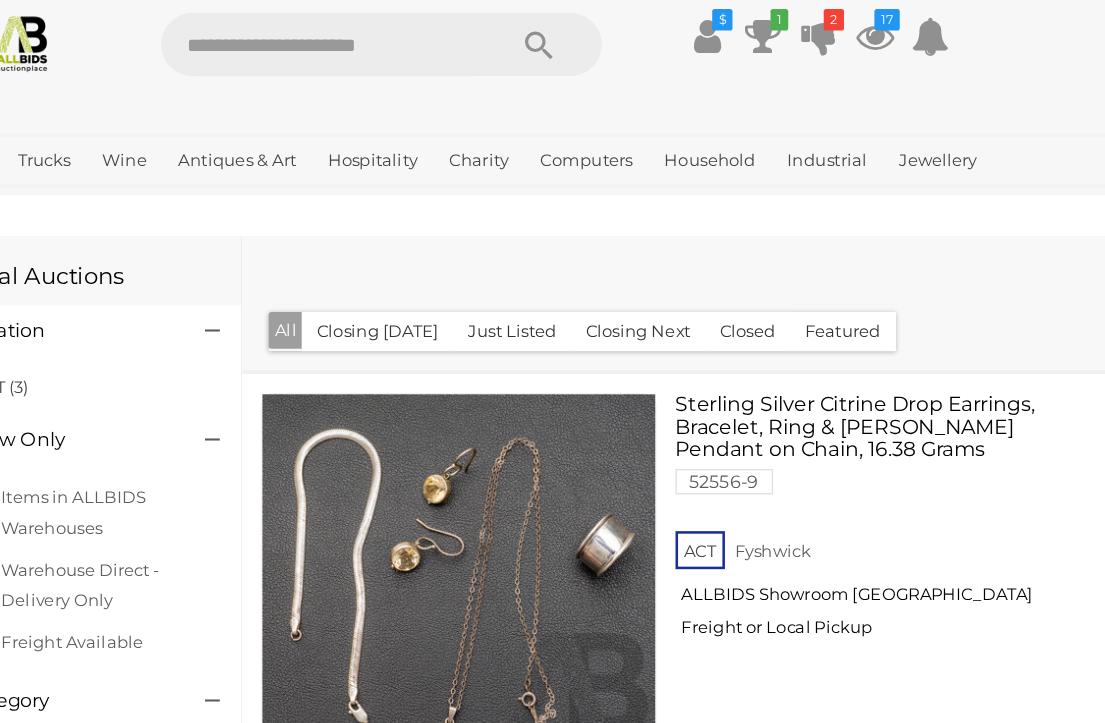 scroll, scrollTop: 0, scrollLeft: 0, axis: both 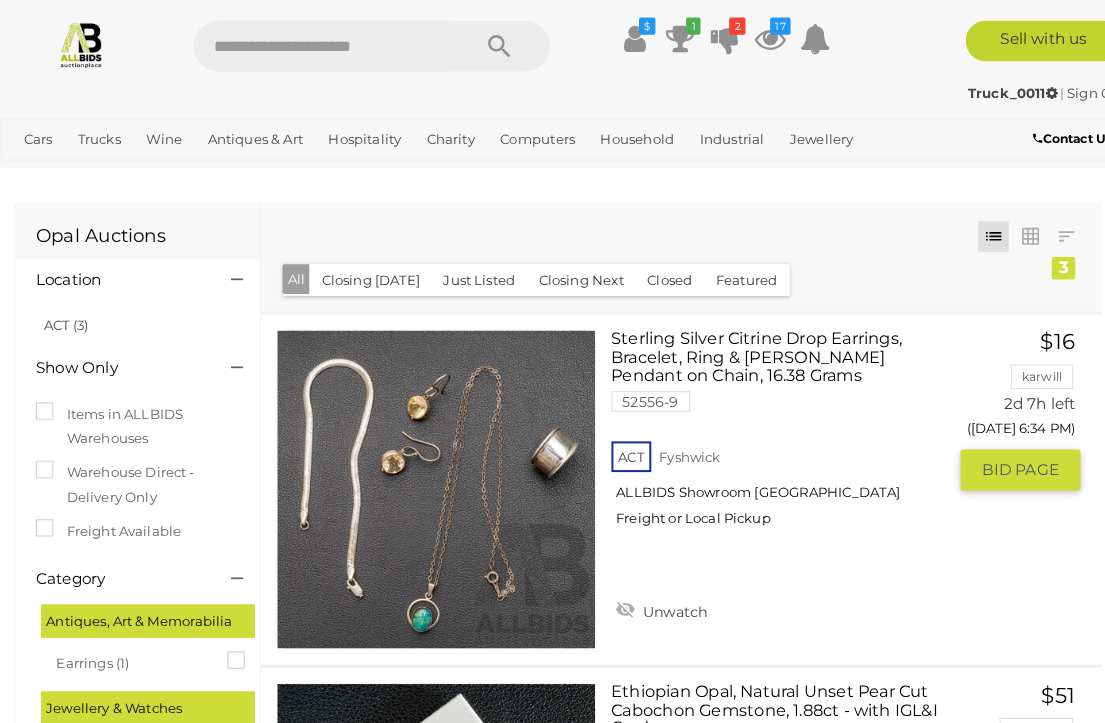 click on "BID PAGE" at bounding box center [996, 459] 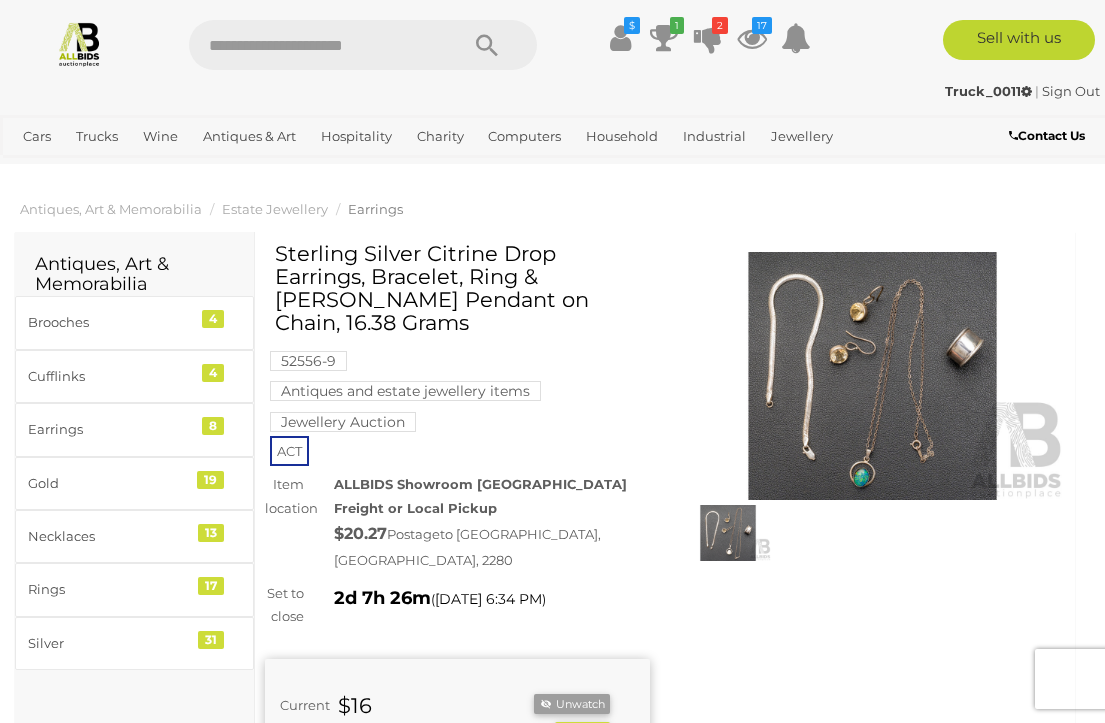 scroll, scrollTop: 0, scrollLeft: 0, axis: both 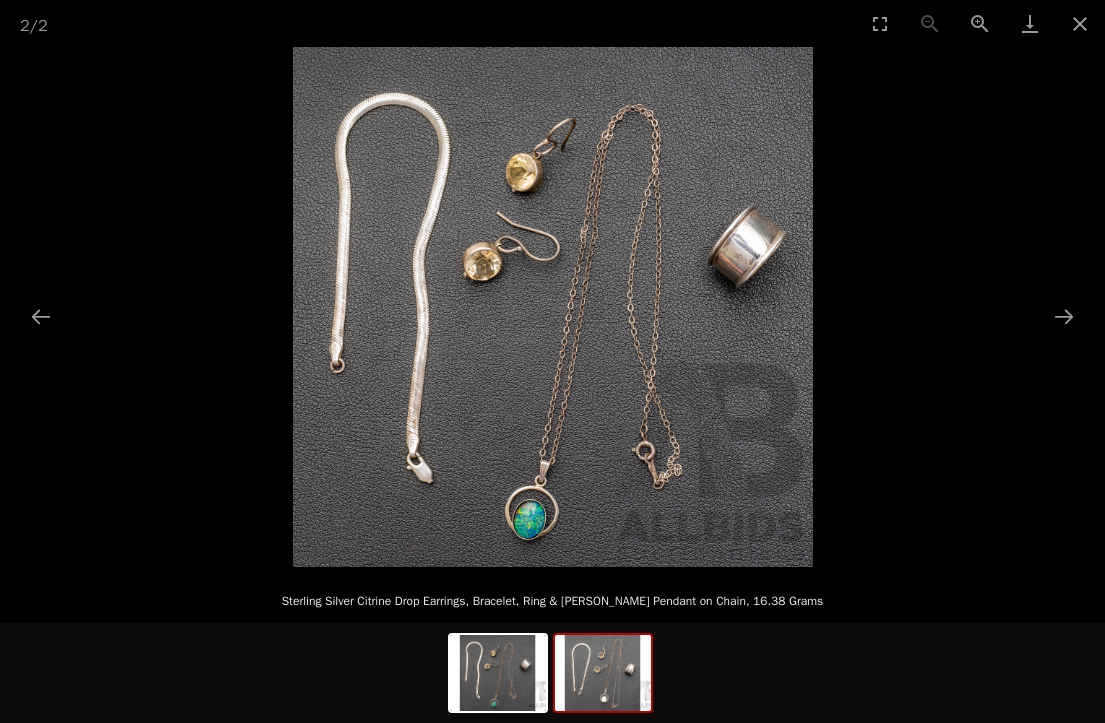 click at bounding box center [603, 673] 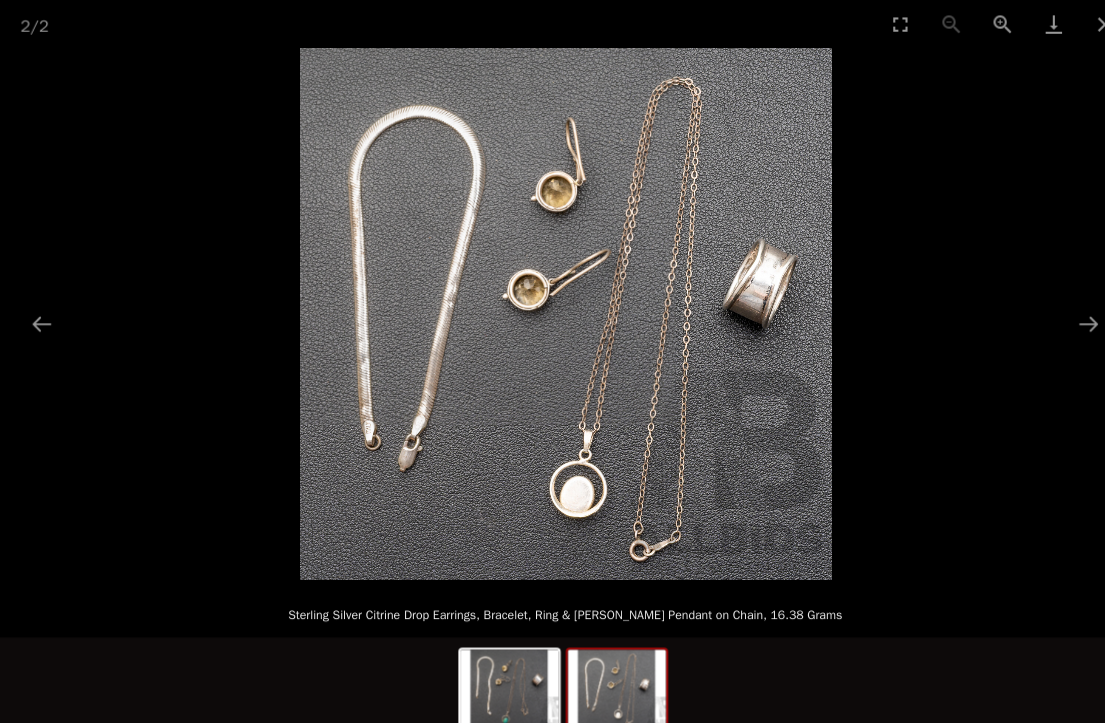 click at bounding box center [1080, 23] 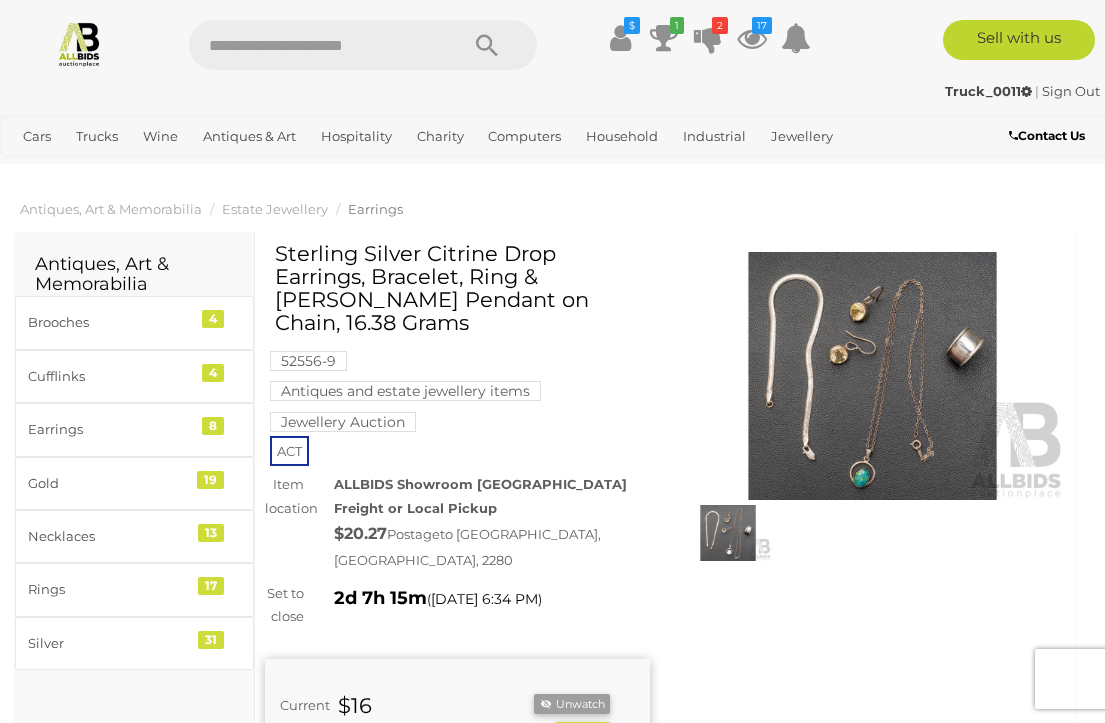 click on "Antiques & Art" at bounding box center [249, 136] 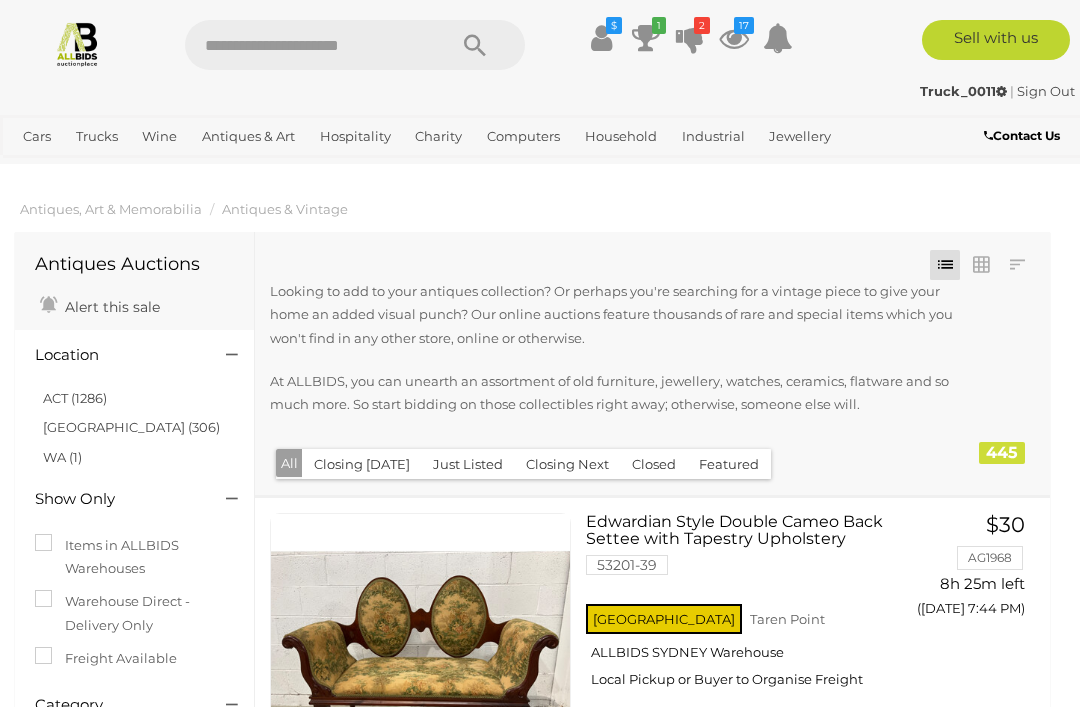 scroll, scrollTop: 264, scrollLeft: 0, axis: vertical 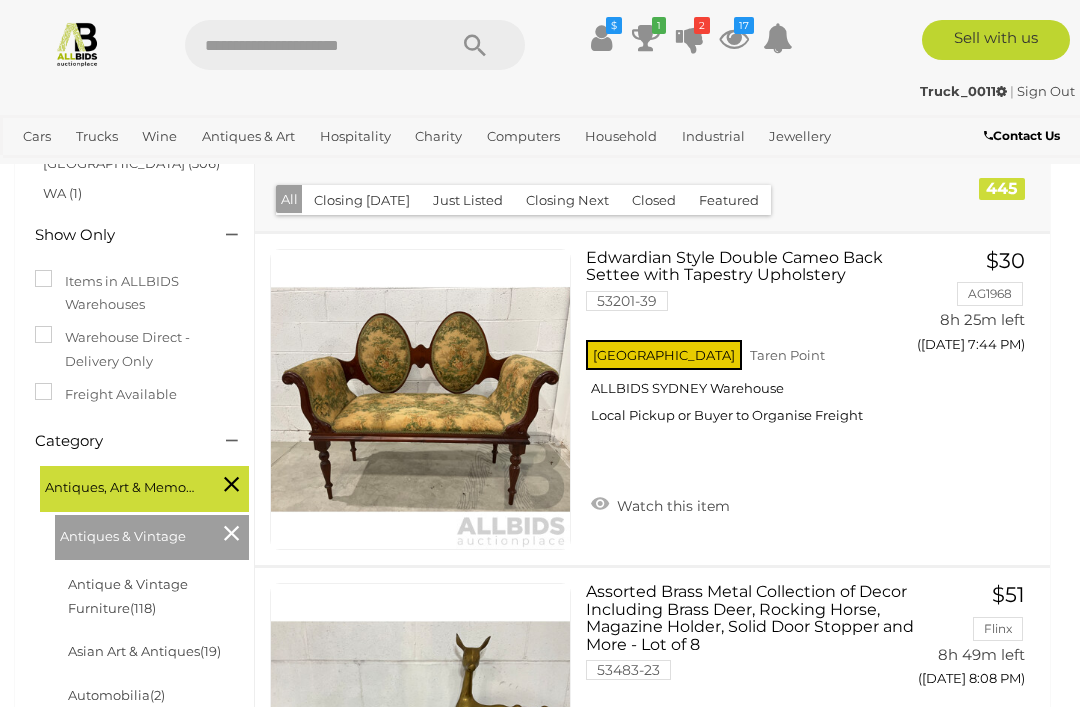 click on "Freight Available" at bounding box center (106, 394) 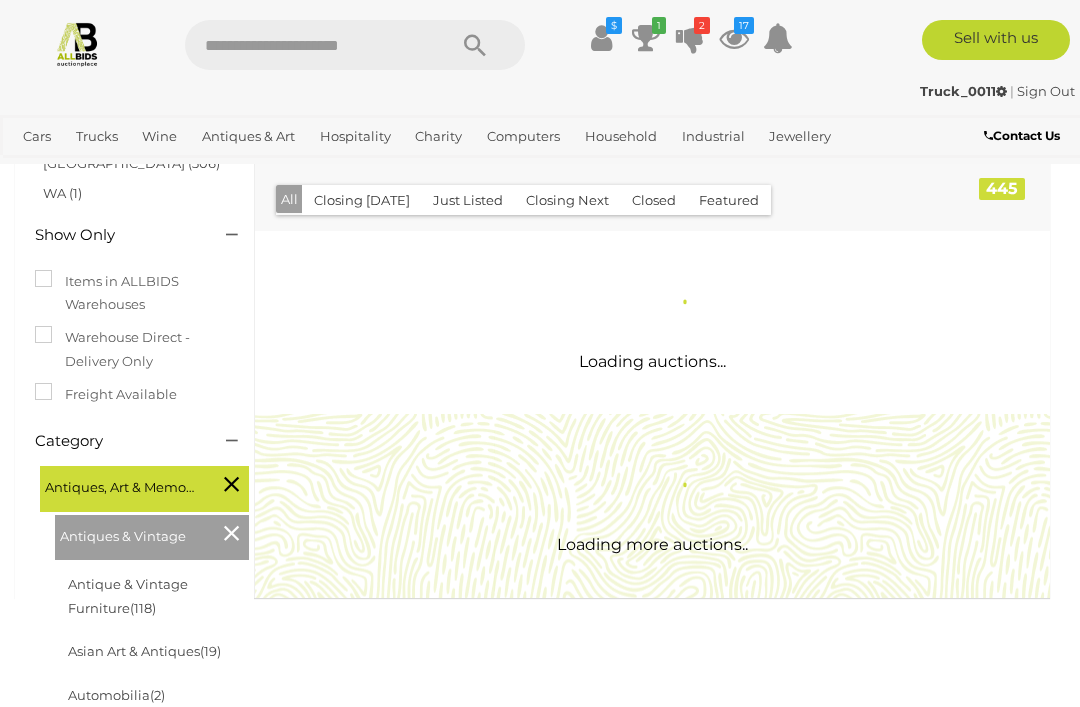scroll, scrollTop: 0, scrollLeft: 0, axis: both 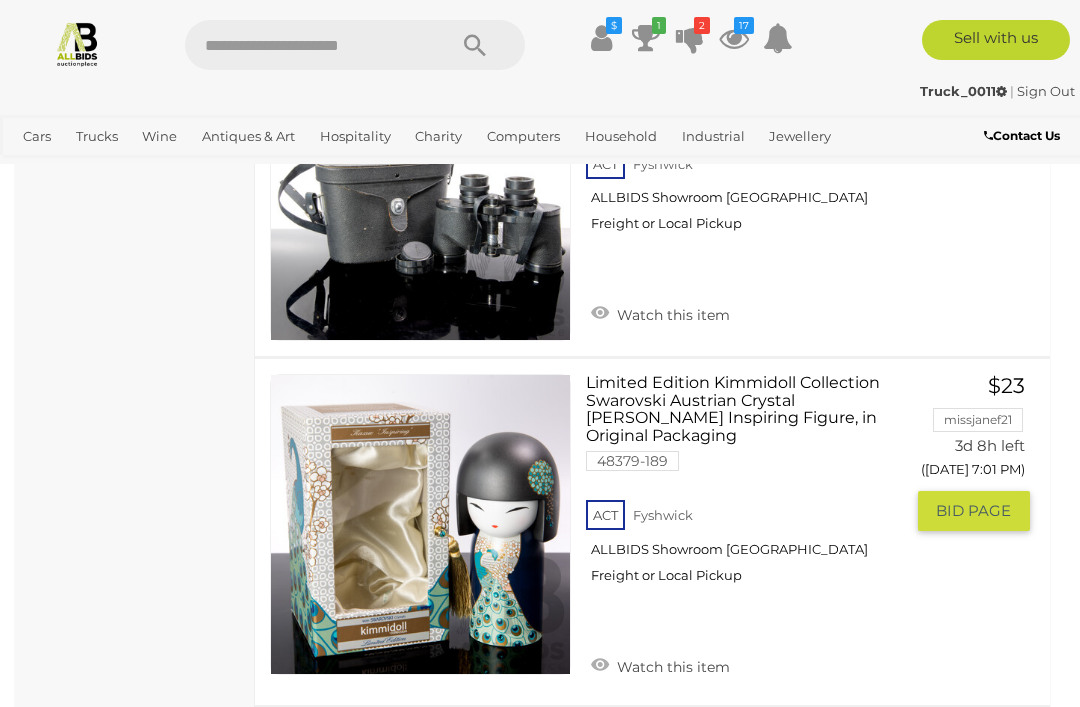 click on "Watch this item" at bounding box center (660, 665) 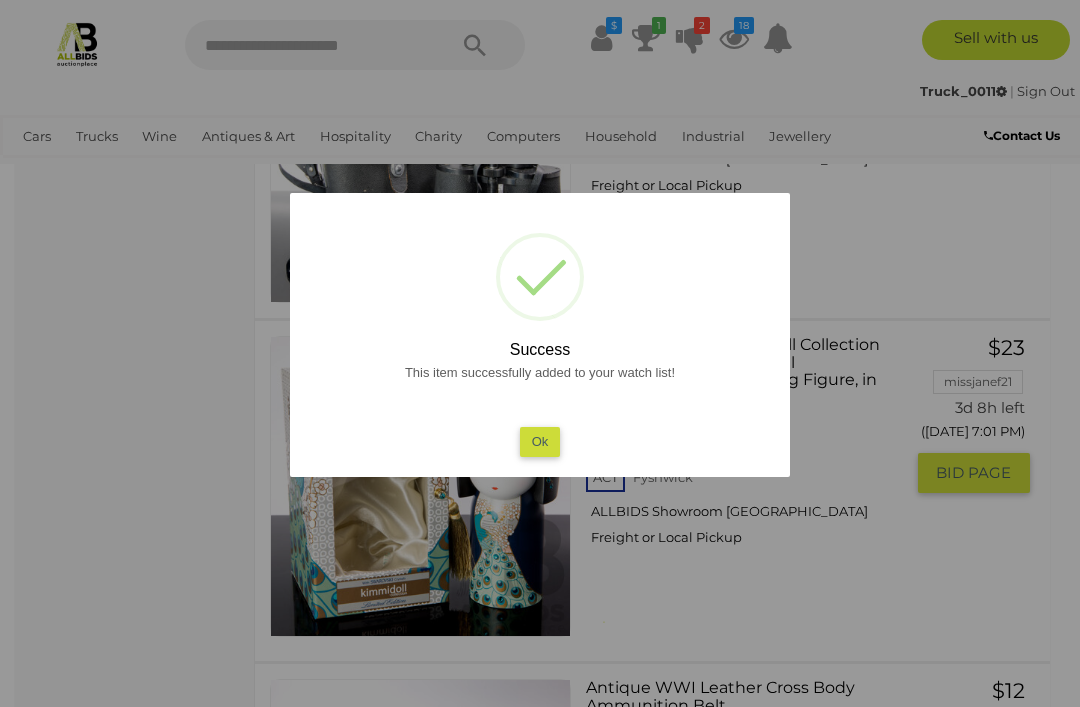click on "Ok" at bounding box center [540, 441] 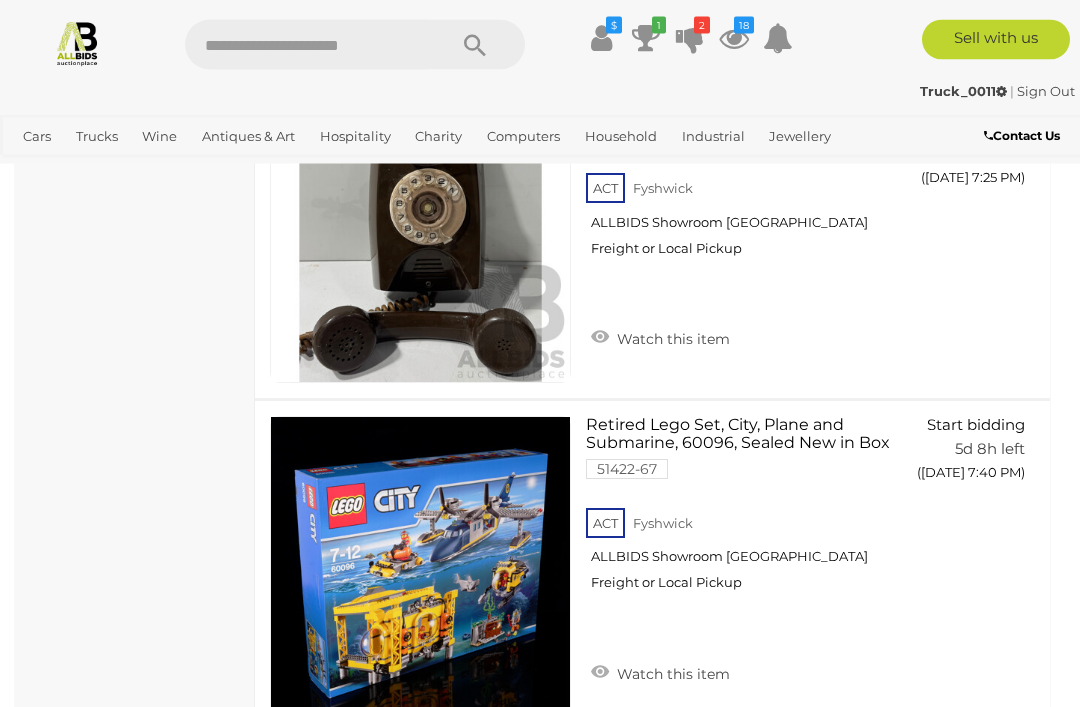 scroll, scrollTop: 14281, scrollLeft: 0, axis: vertical 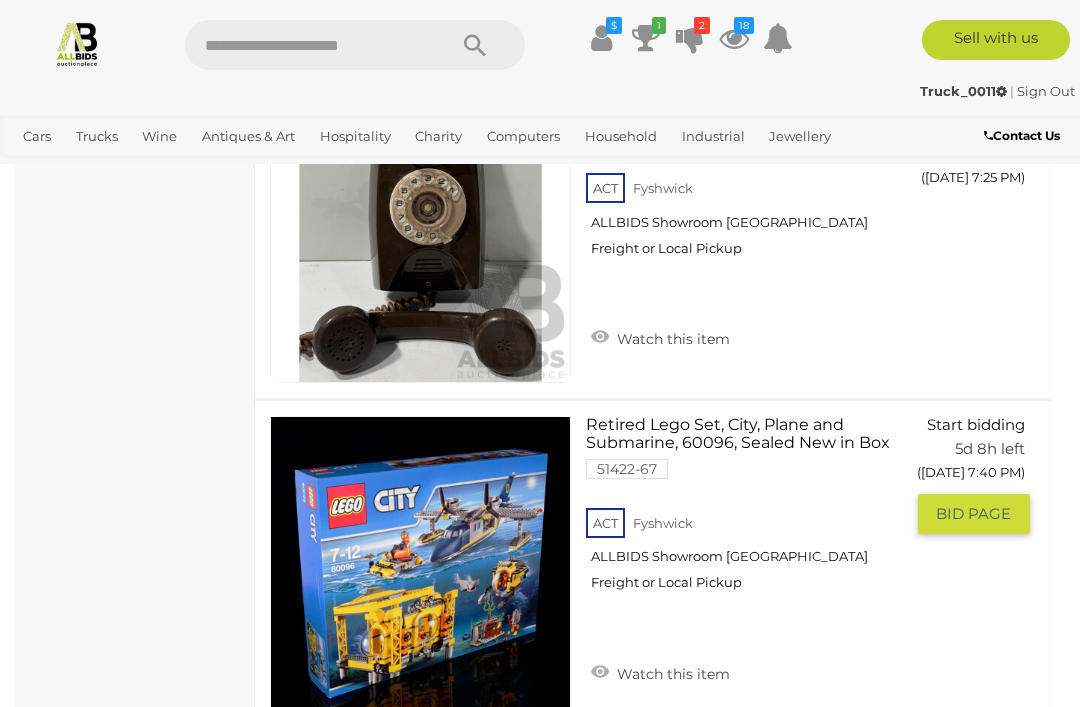 click on "Watch this item" at bounding box center [660, 672] 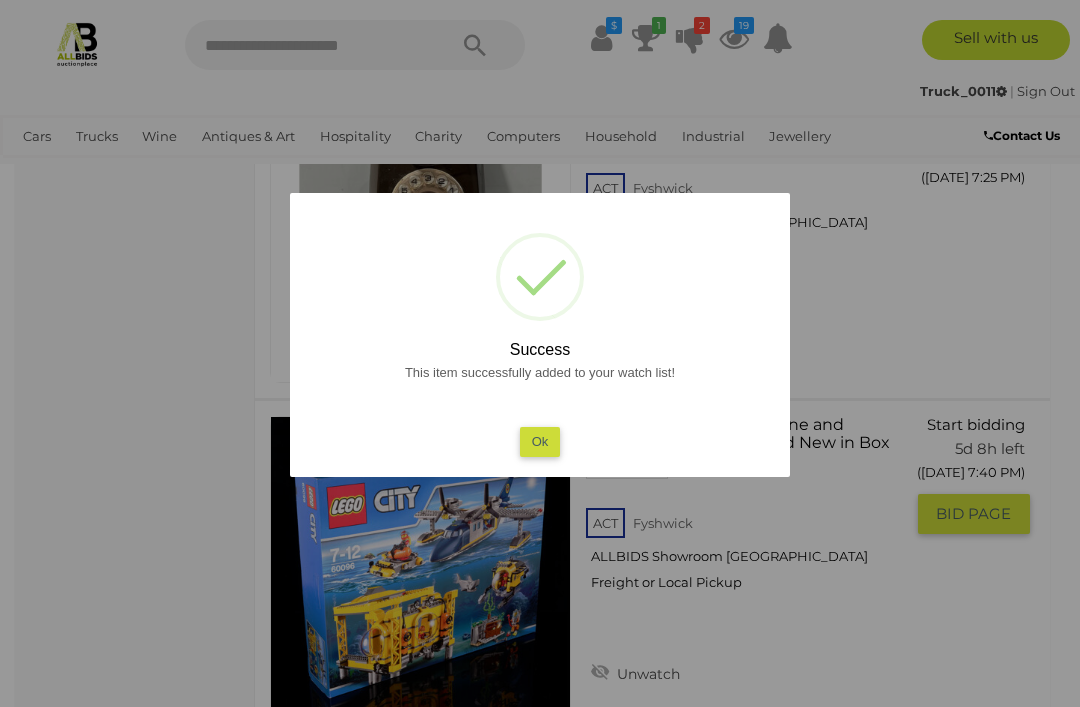click on "Ok" at bounding box center (540, 441) 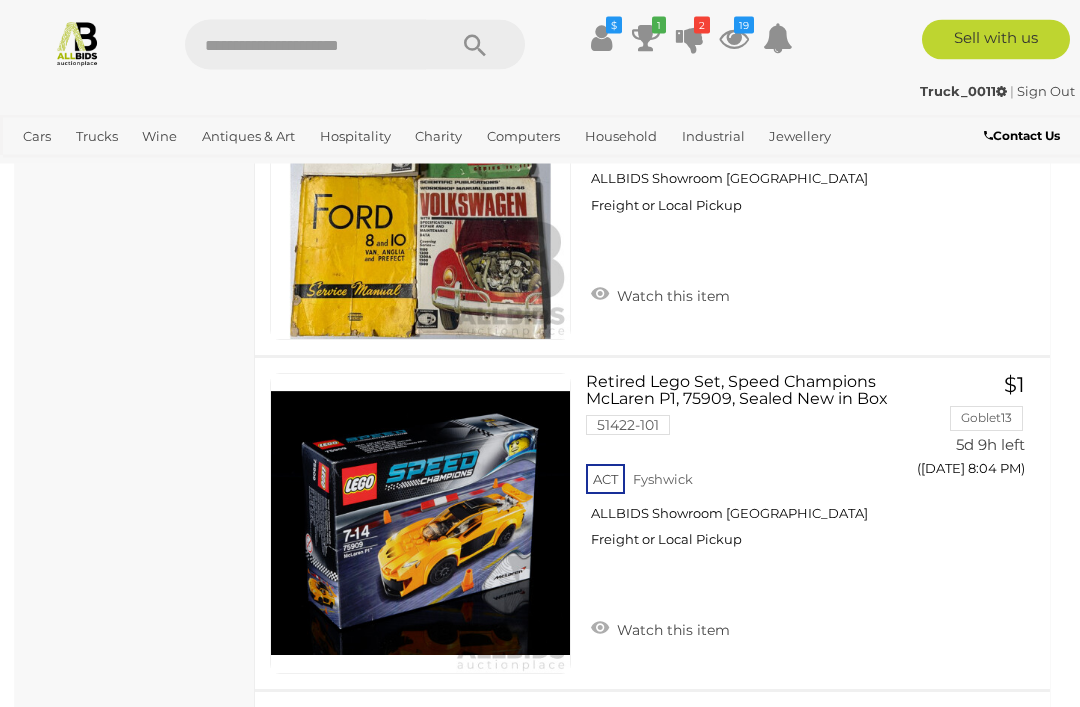 scroll, scrollTop: 14993, scrollLeft: 0, axis: vertical 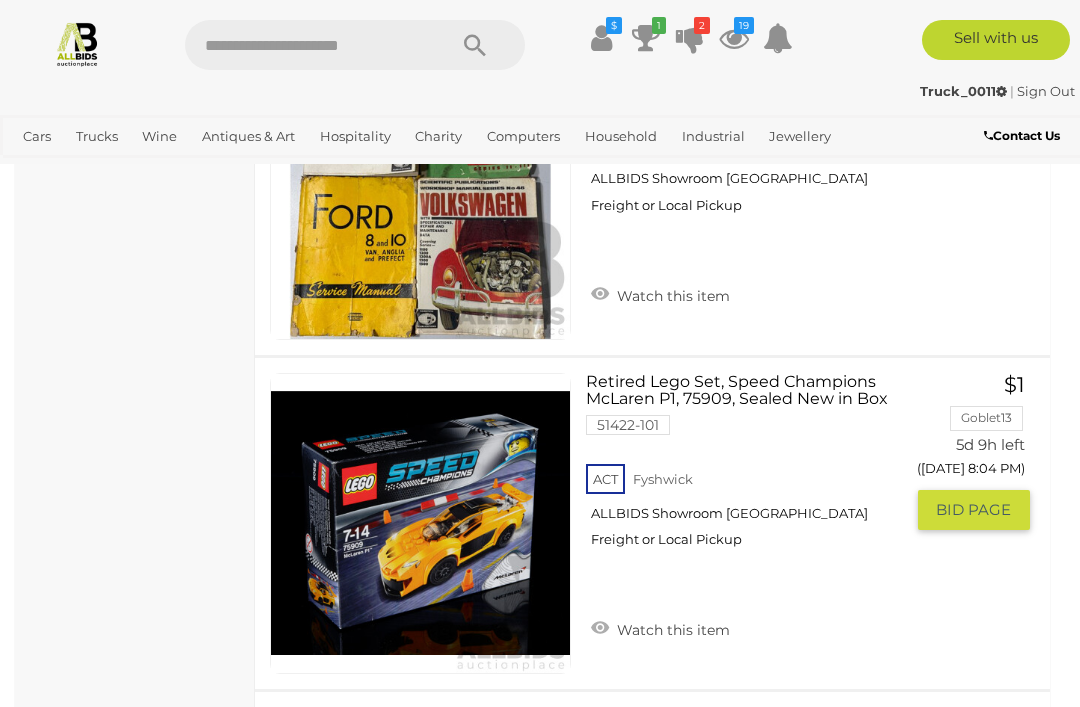click on "Watch this item" at bounding box center [660, 628] 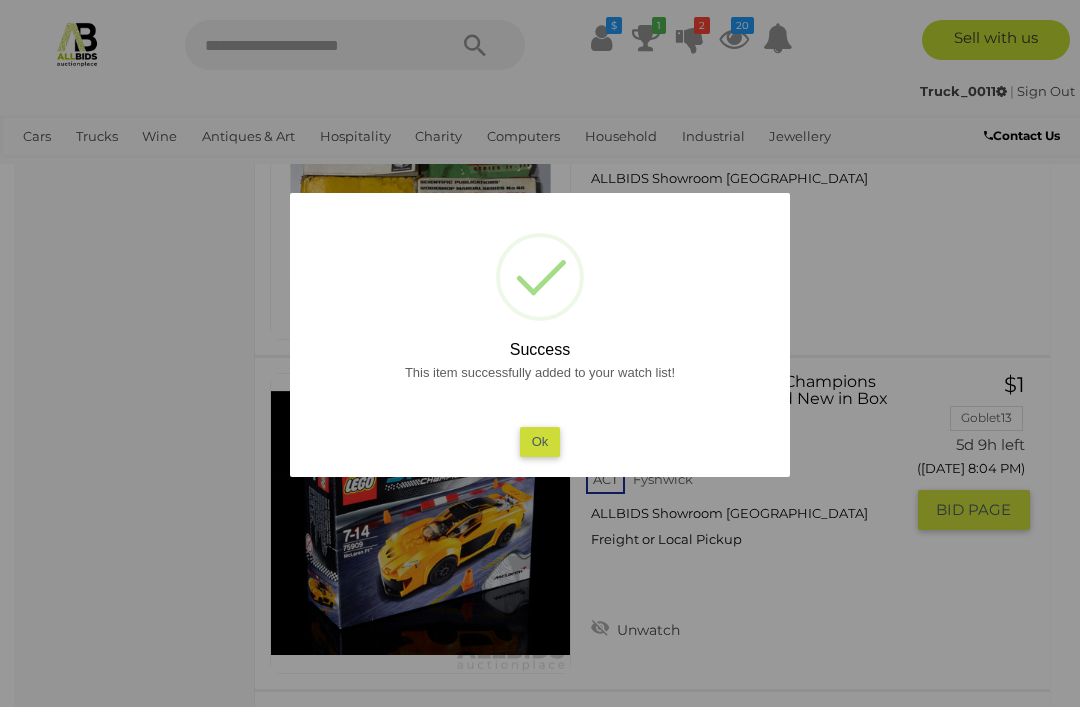 click on "Ok" at bounding box center (540, 441) 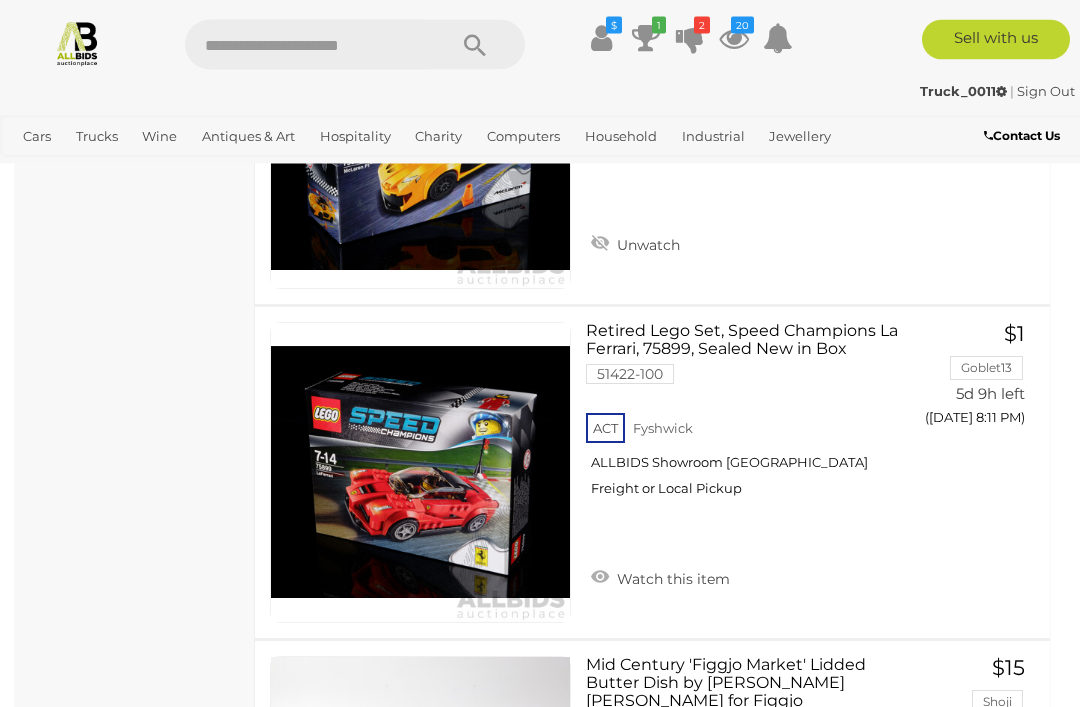 scroll, scrollTop: 15378, scrollLeft: 0, axis: vertical 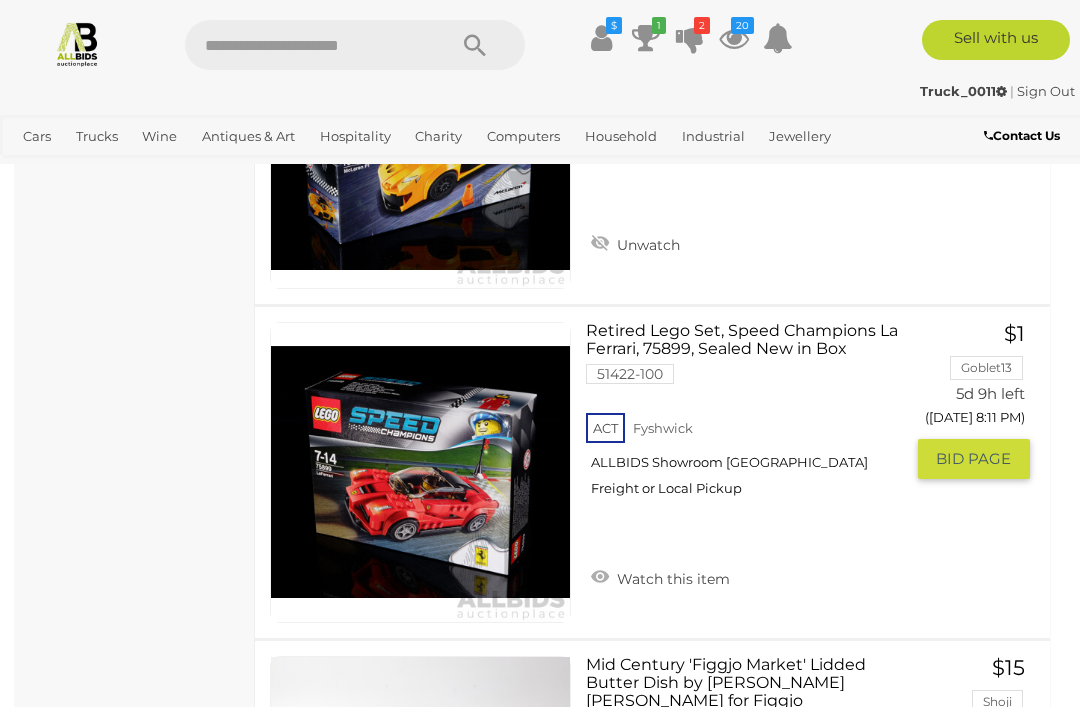 click on "Watch this item" at bounding box center (660, 577) 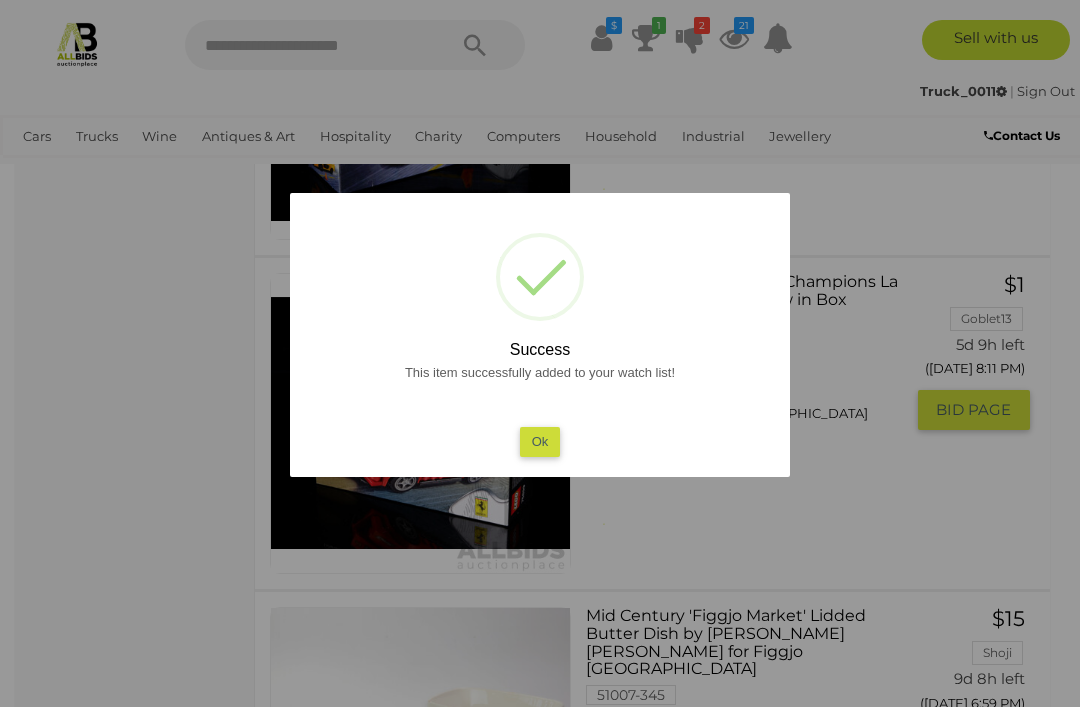 click on "Ok" at bounding box center [540, 441] 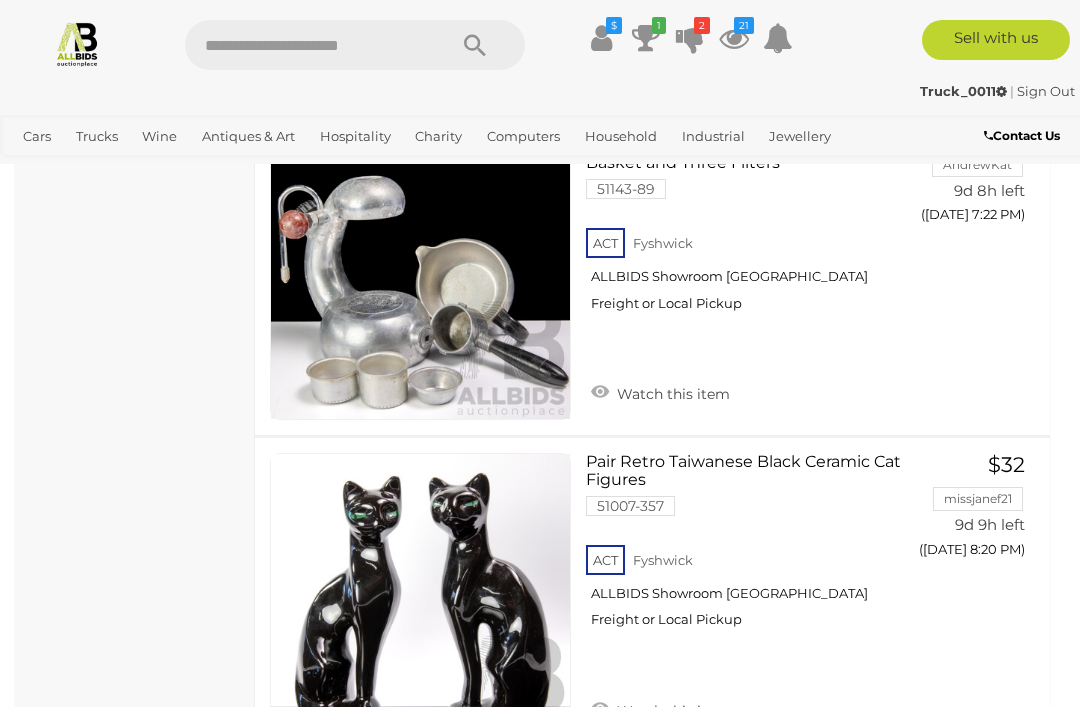 scroll, scrollTop: 16631, scrollLeft: 0, axis: vertical 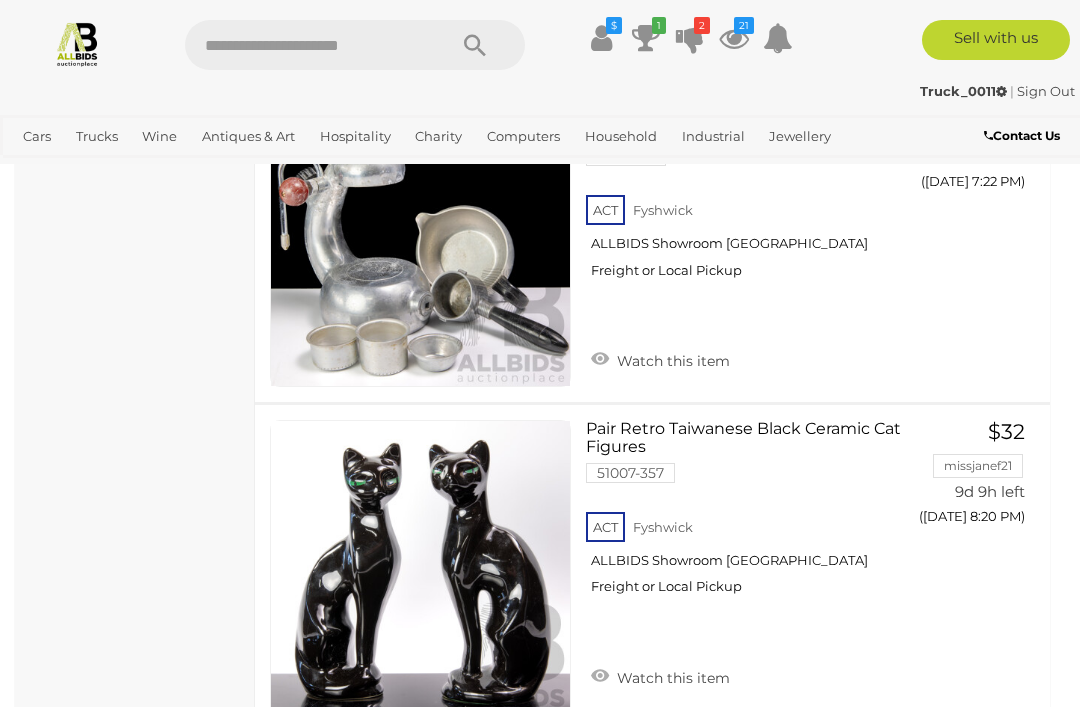 click on "2" at bounding box center (388, 787) 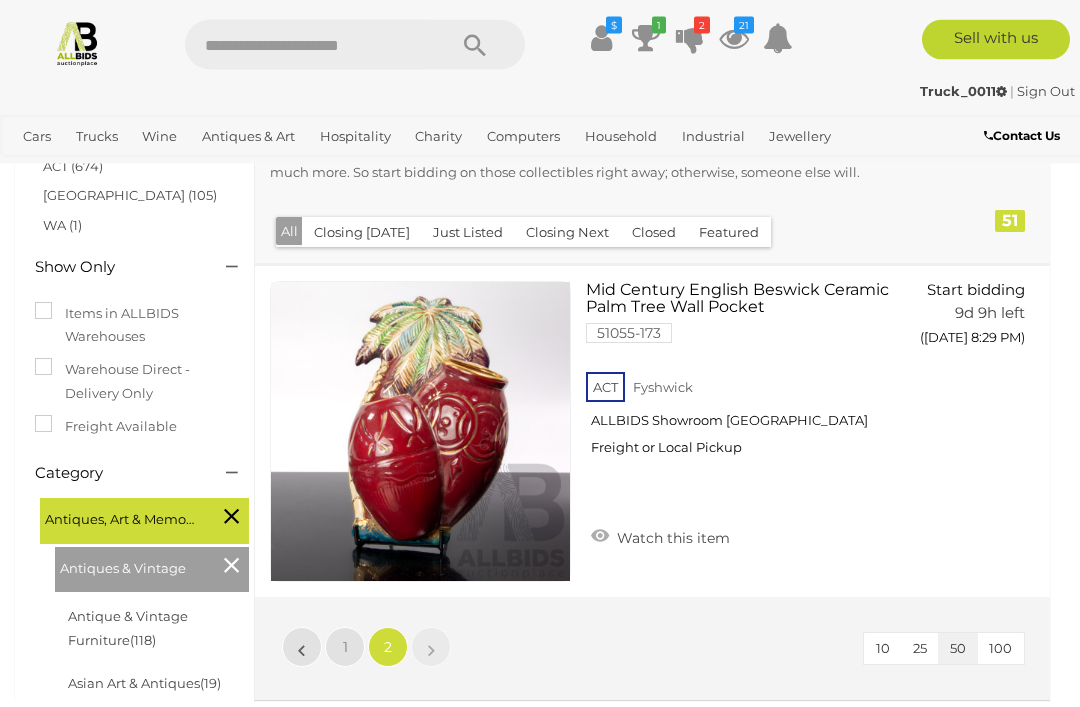 scroll, scrollTop: 0, scrollLeft: 0, axis: both 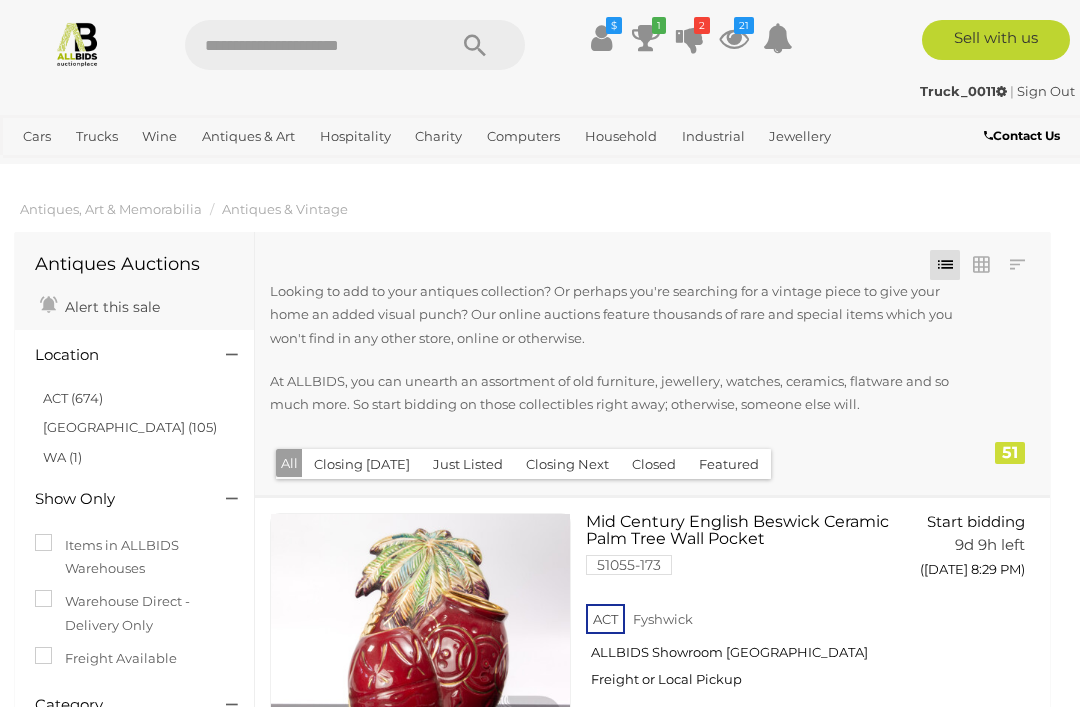 click on "Jewellery" at bounding box center [800, 136] 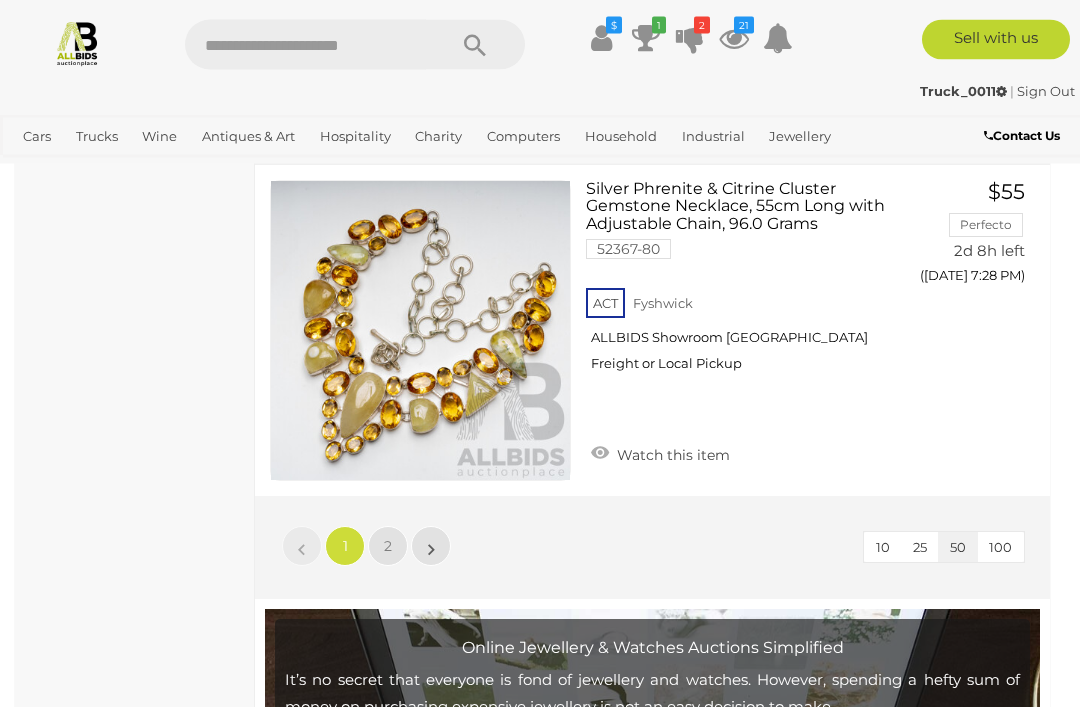 scroll, scrollTop: 16960, scrollLeft: 0, axis: vertical 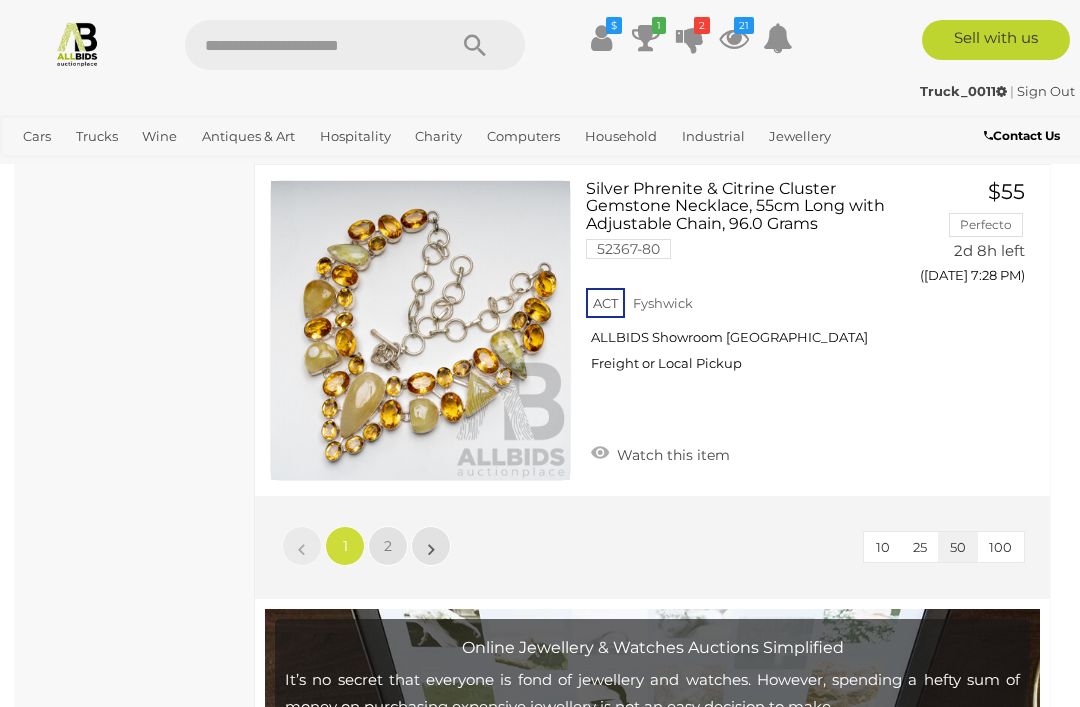 click on "2" at bounding box center [388, 546] 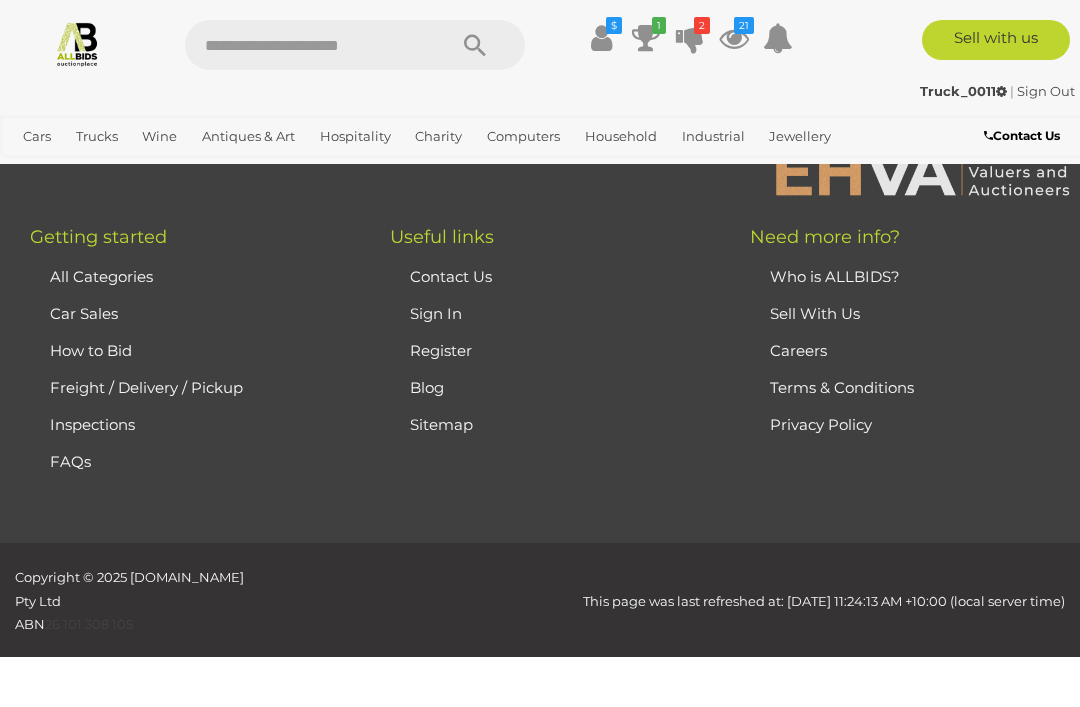 scroll, scrollTop: 514, scrollLeft: 0, axis: vertical 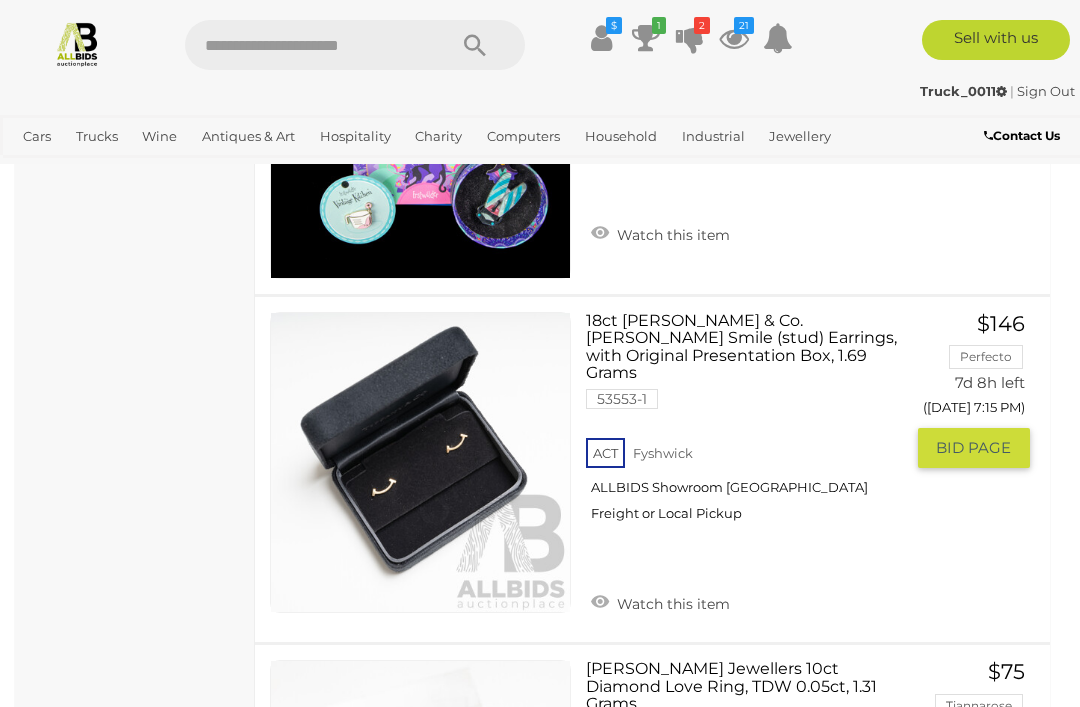 click on "Watch this item" at bounding box center (660, 602) 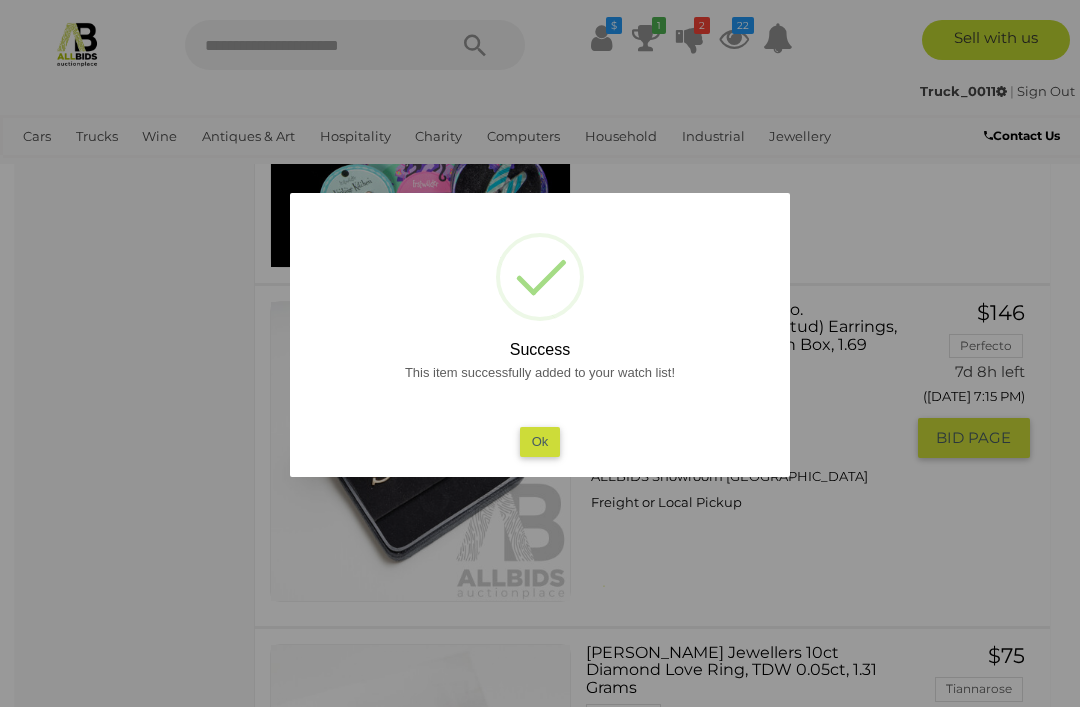 click on "Ok" at bounding box center [540, 441] 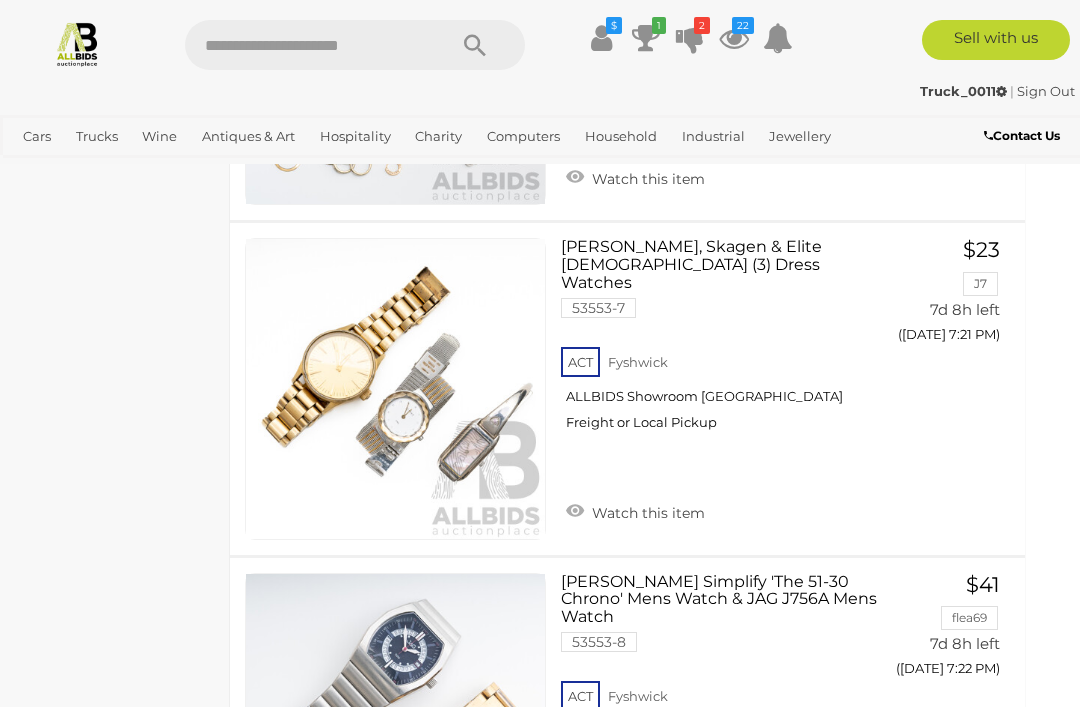 scroll, scrollTop: 8237, scrollLeft: 25, axis: both 